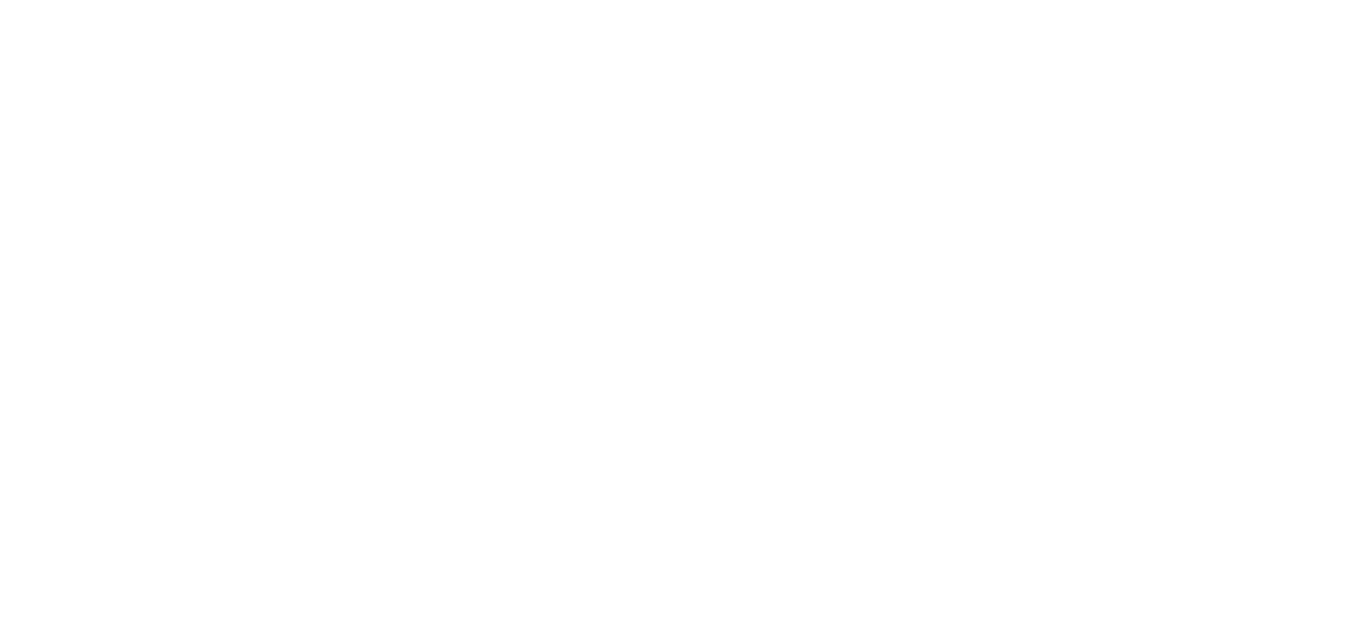 scroll, scrollTop: 0, scrollLeft: 0, axis: both 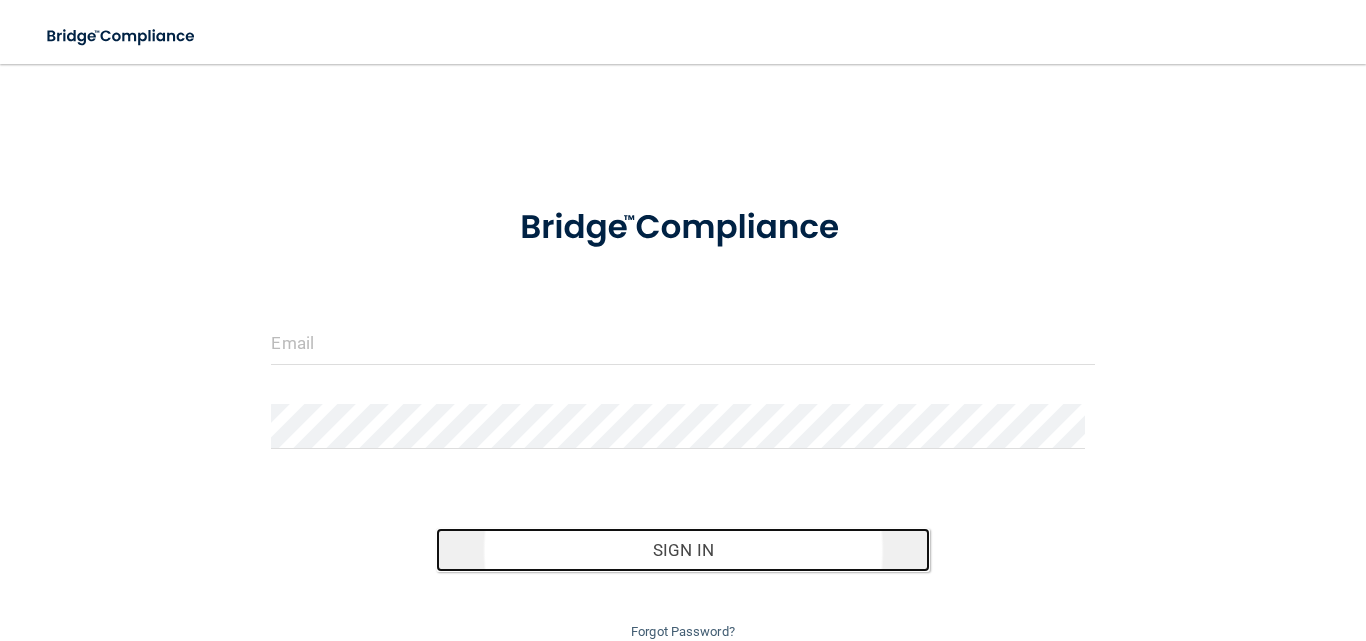 click on "Sign In" at bounding box center [683, 550] 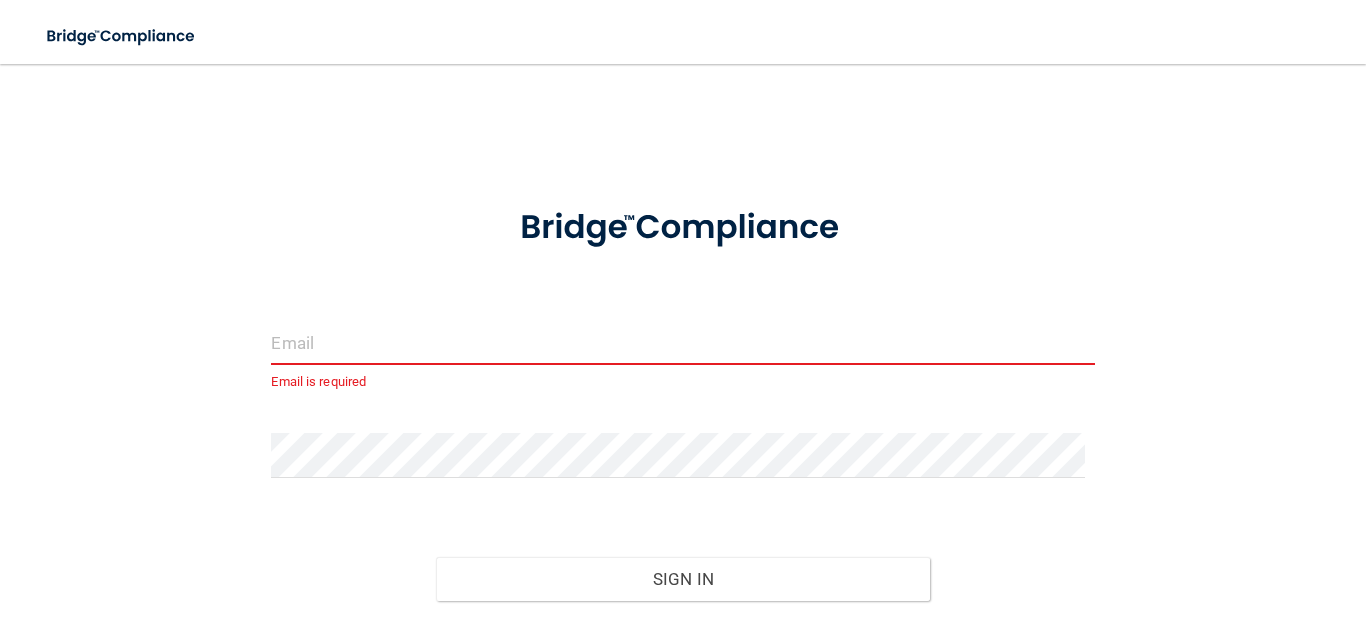 click on "Email is required" at bounding box center [682, 382] 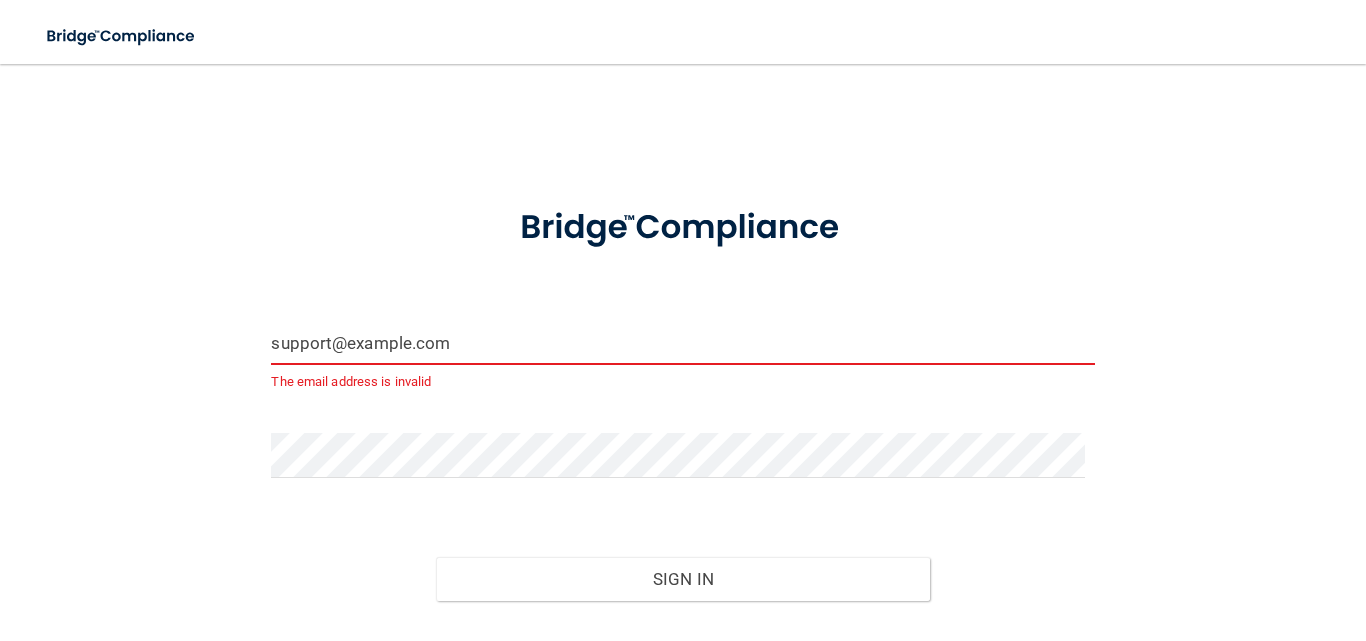 type on "[USERNAME]@[DOMAIN].com" 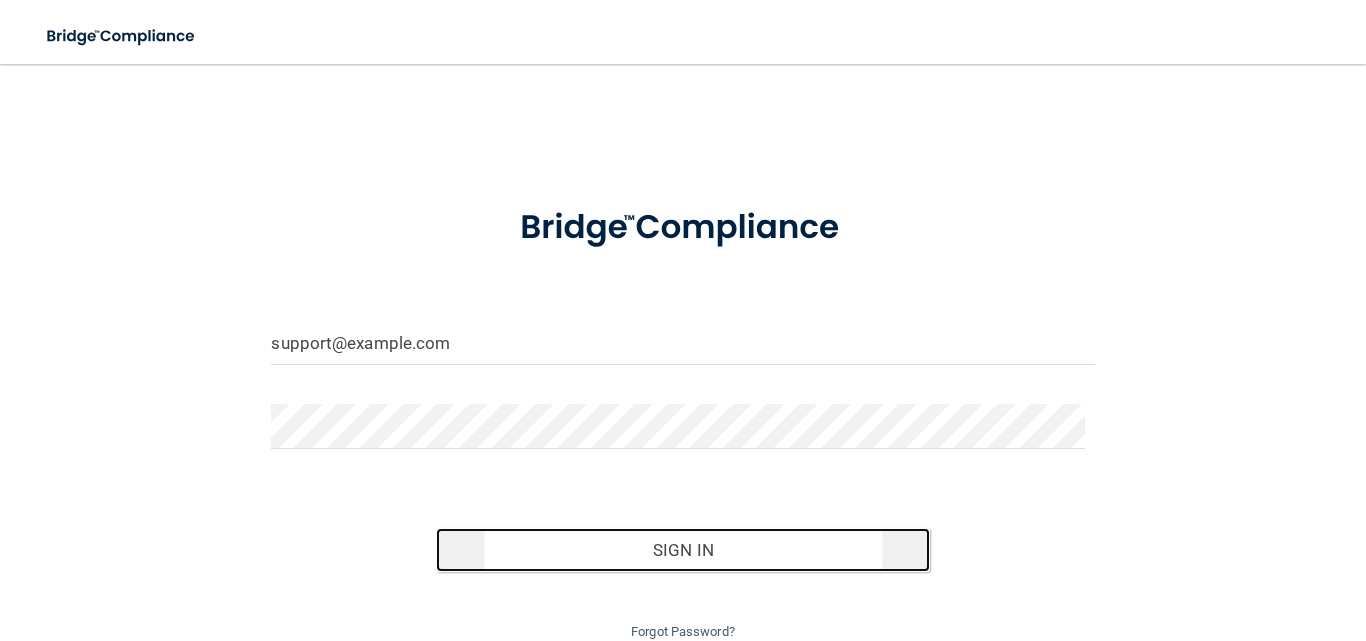 click on "Sign In" at bounding box center [683, 550] 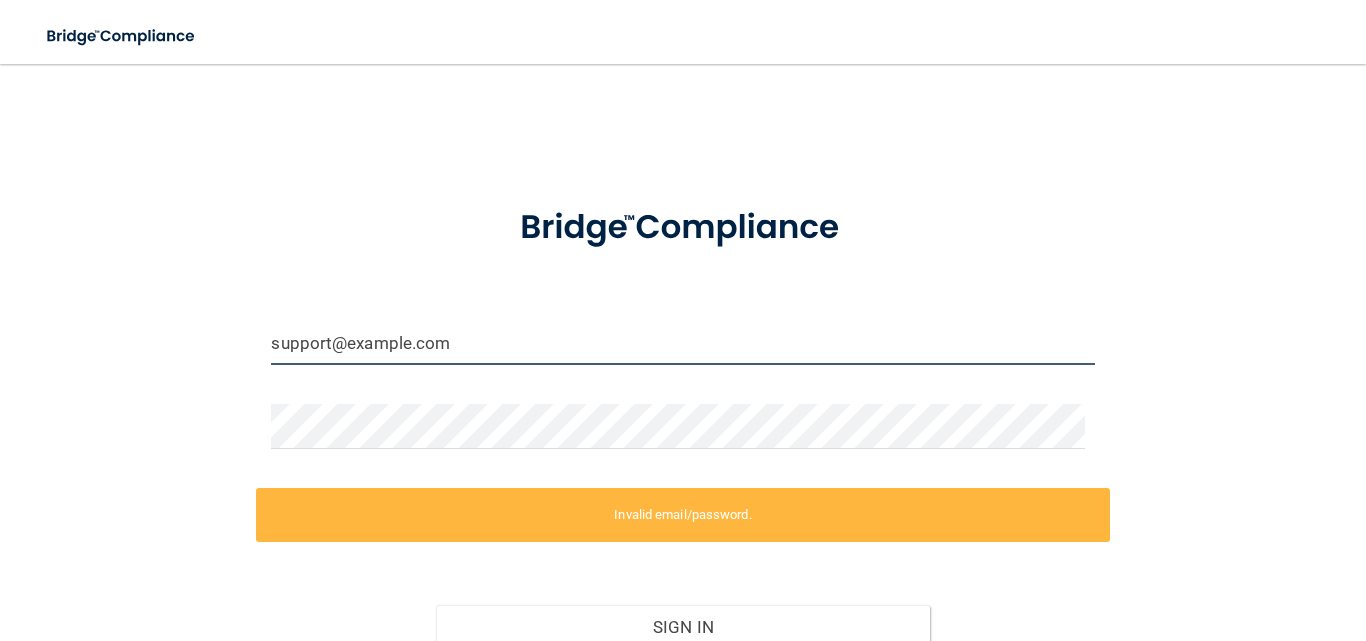 click on "[USERNAME]@[DOMAIN].com" at bounding box center [682, 342] 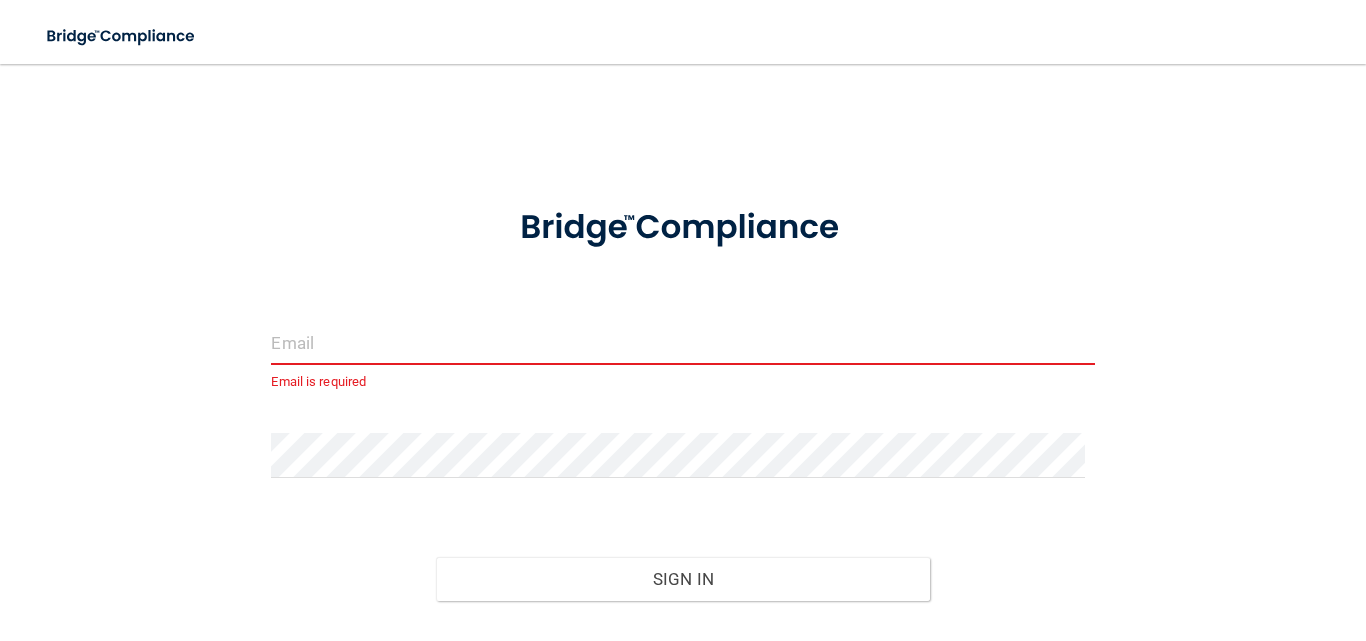 click at bounding box center (682, 342) 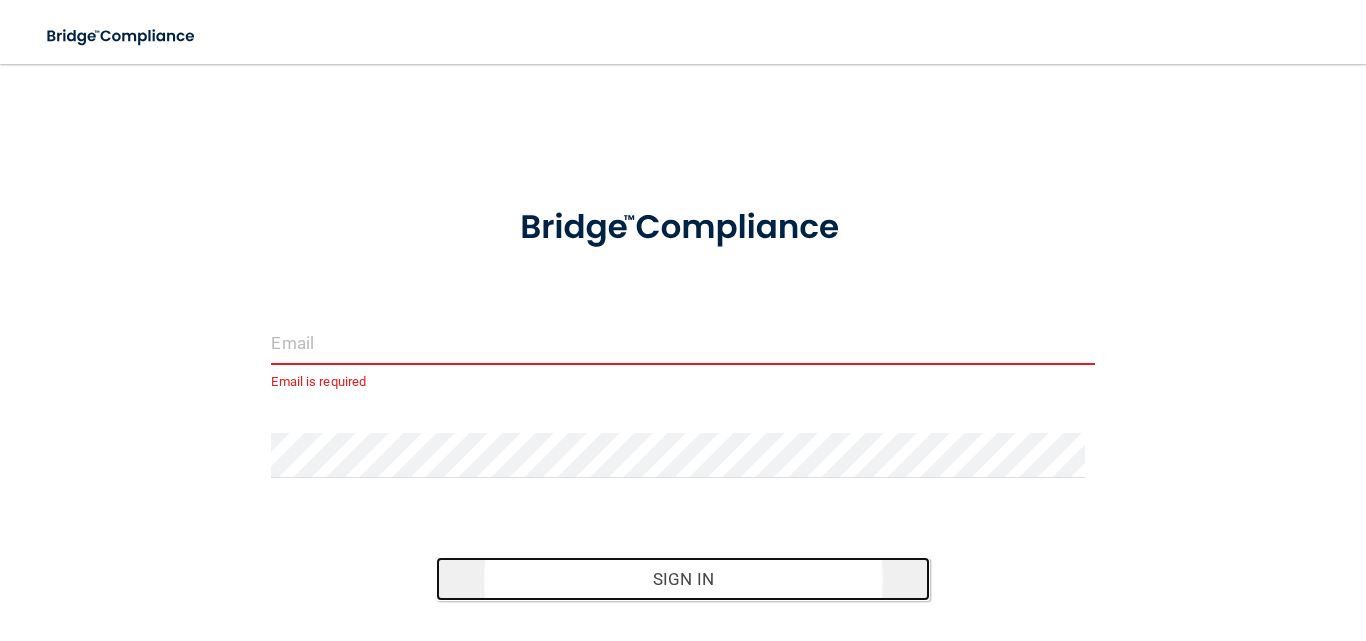 click on "Sign In" at bounding box center (683, 579) 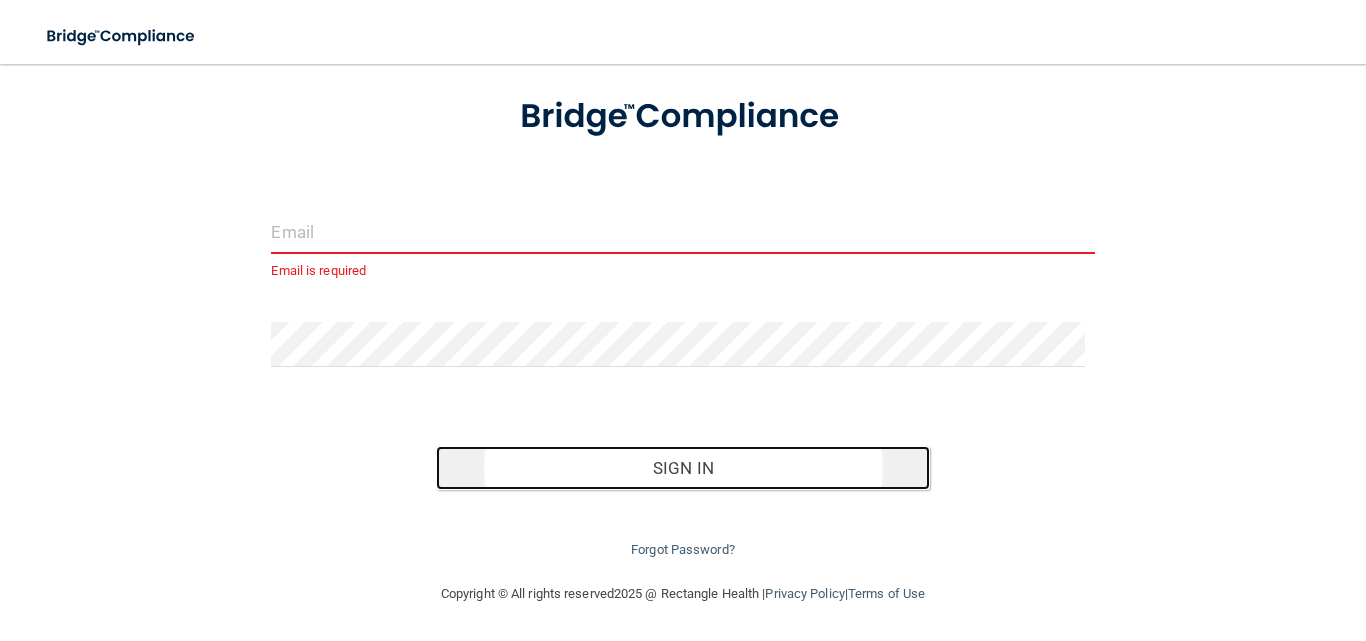 scroll, scrollTop: 11, scrollLeft: 0, axis: vertical 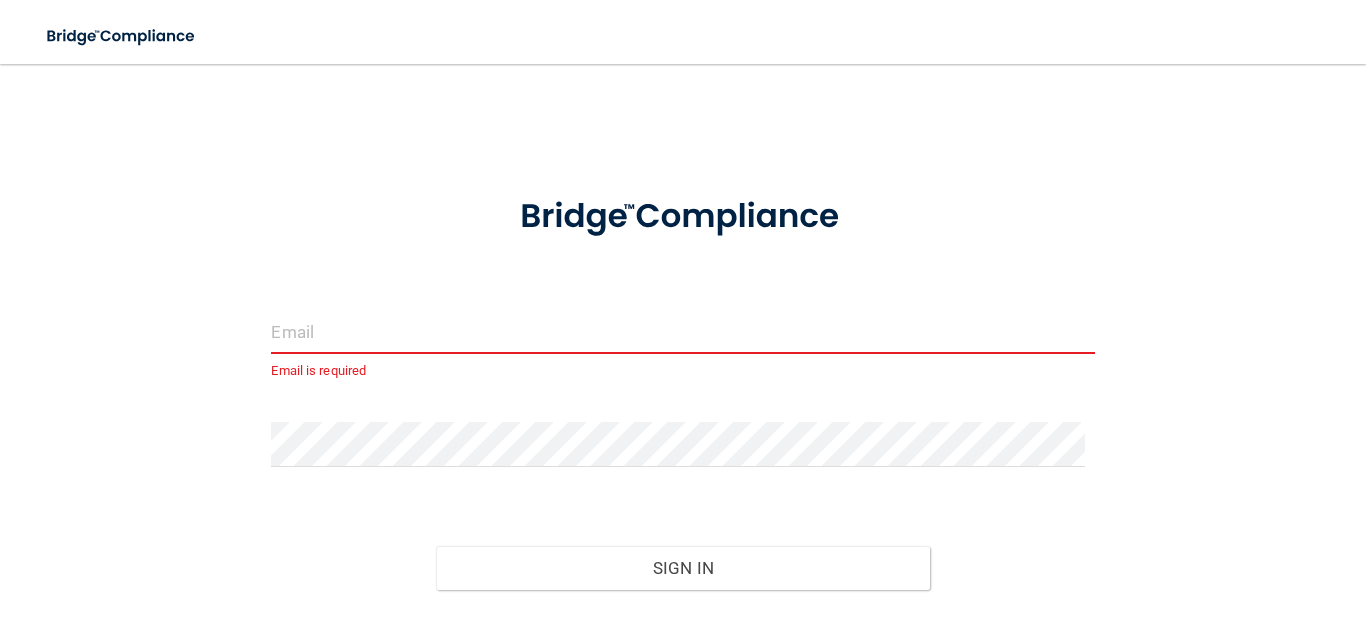 click at bounding box center [682, 331] 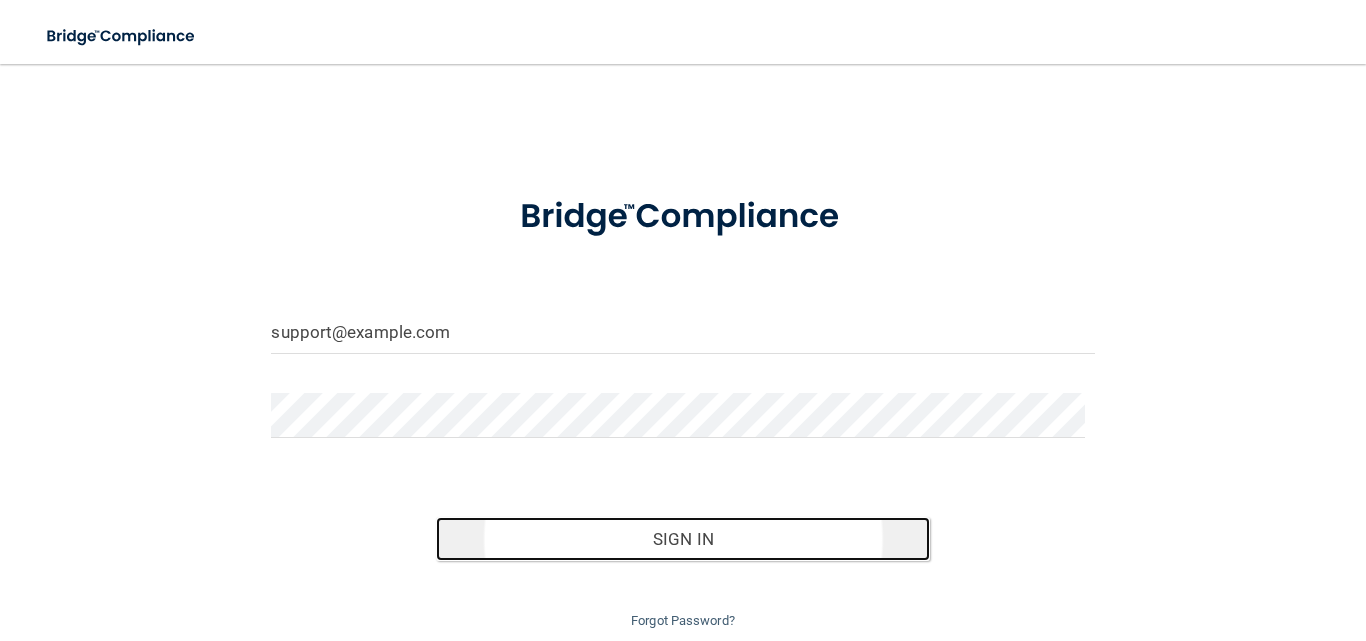 click on "Sign In" at bounding box center [683, 539] 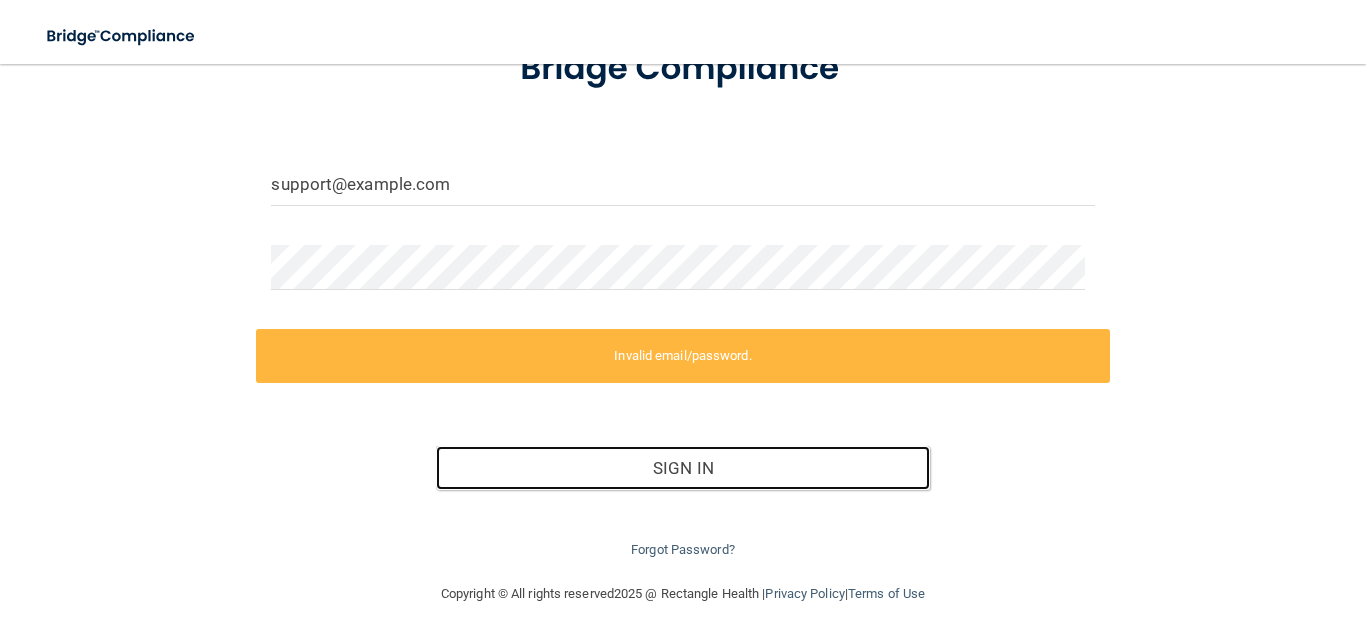 scroll, scrollTop: 0, scrollLeft: 0, axis: both 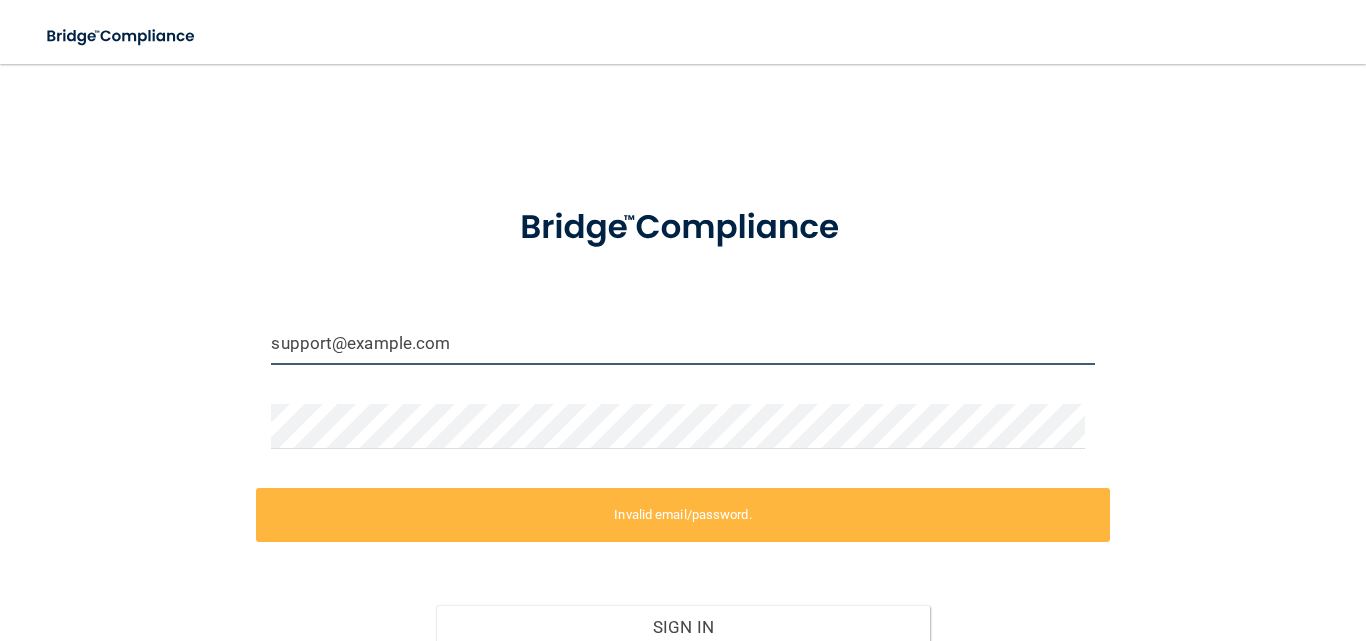 click on "[EMAIL]" at bounding box center (682, 342) 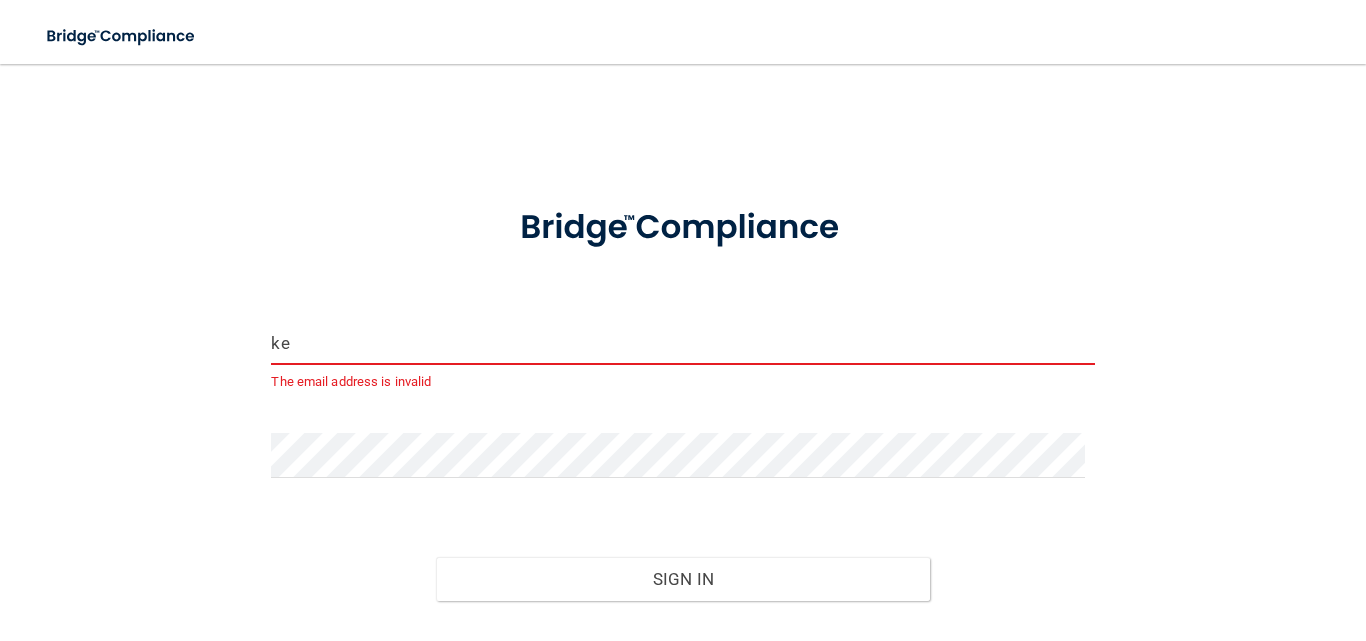 type on "k" 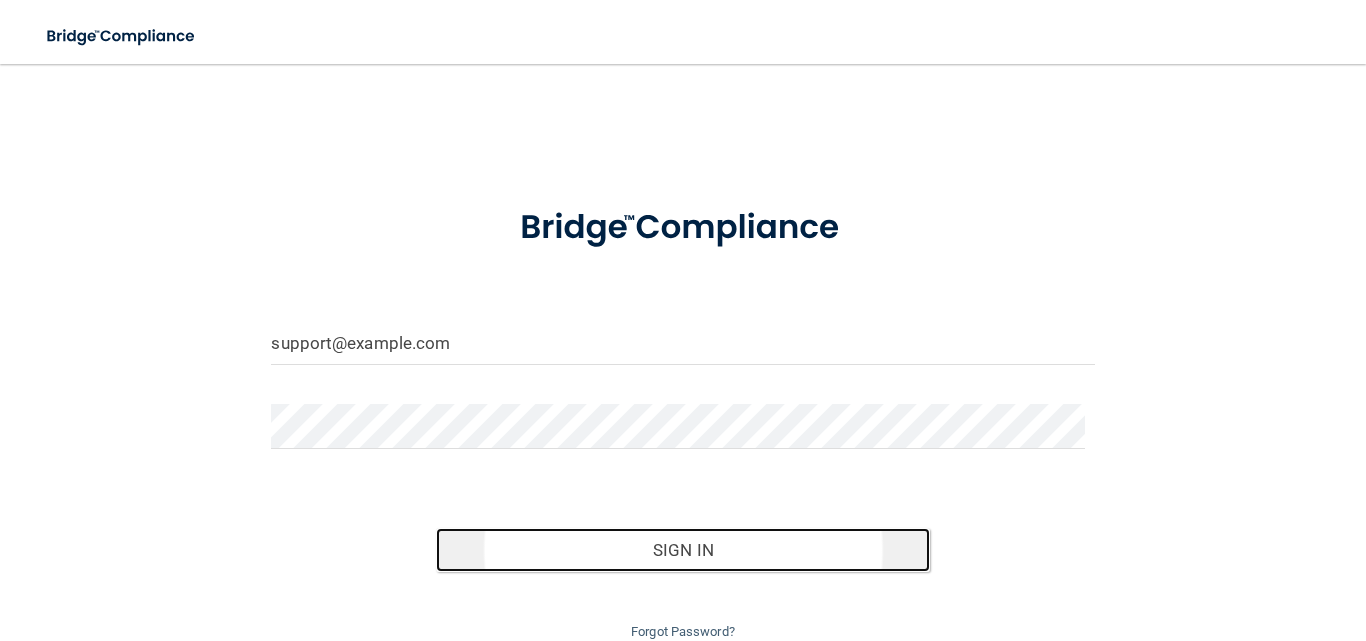 click on "Sign In" at bounding box center [683, 550] 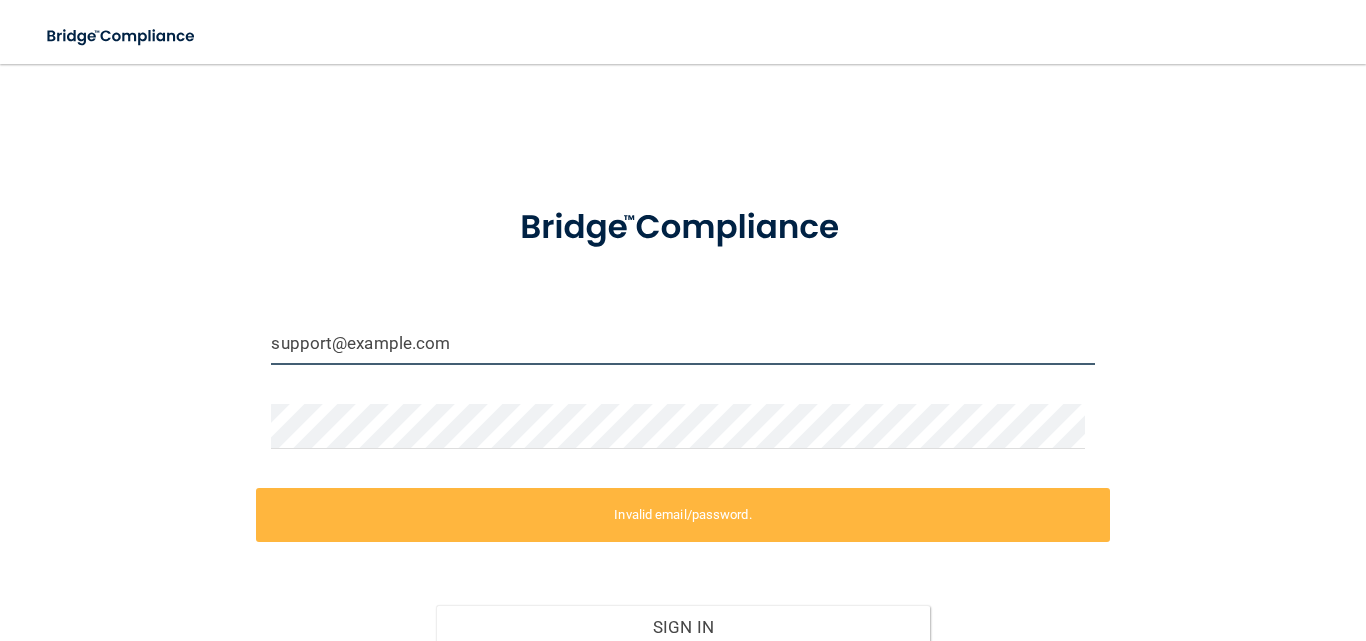 click on "eyesguy2000@yahoo.com" at bounding box center (682, 342) 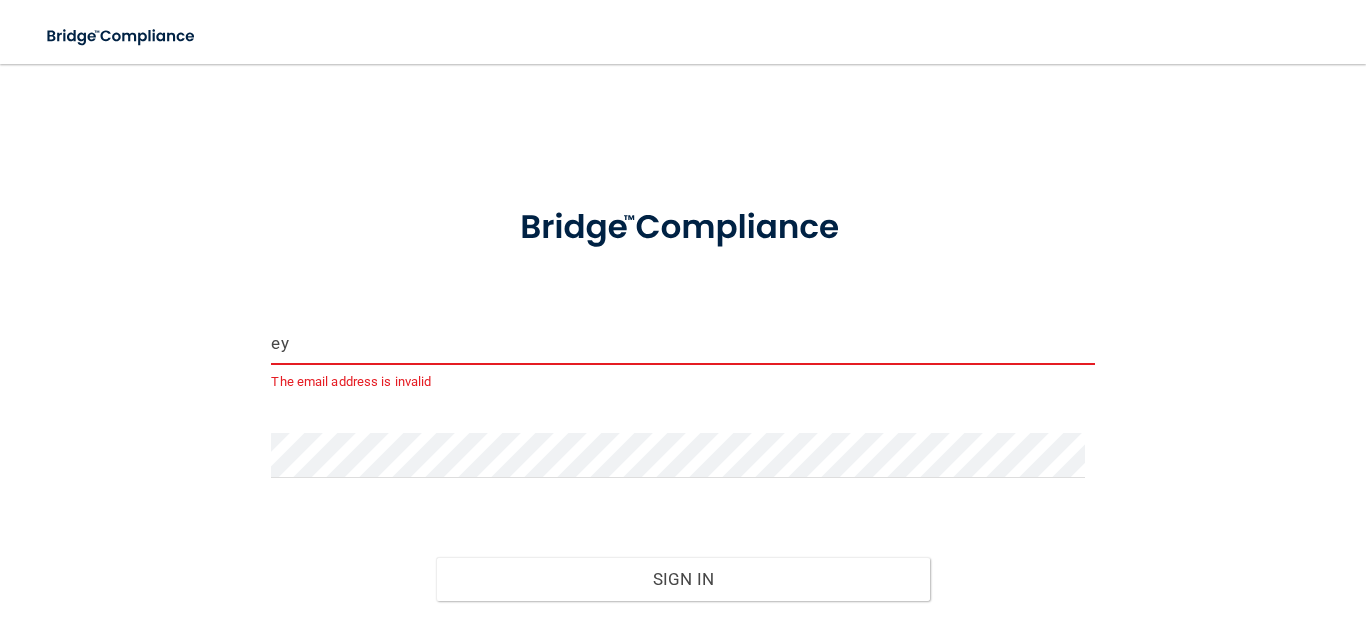 type on "e" 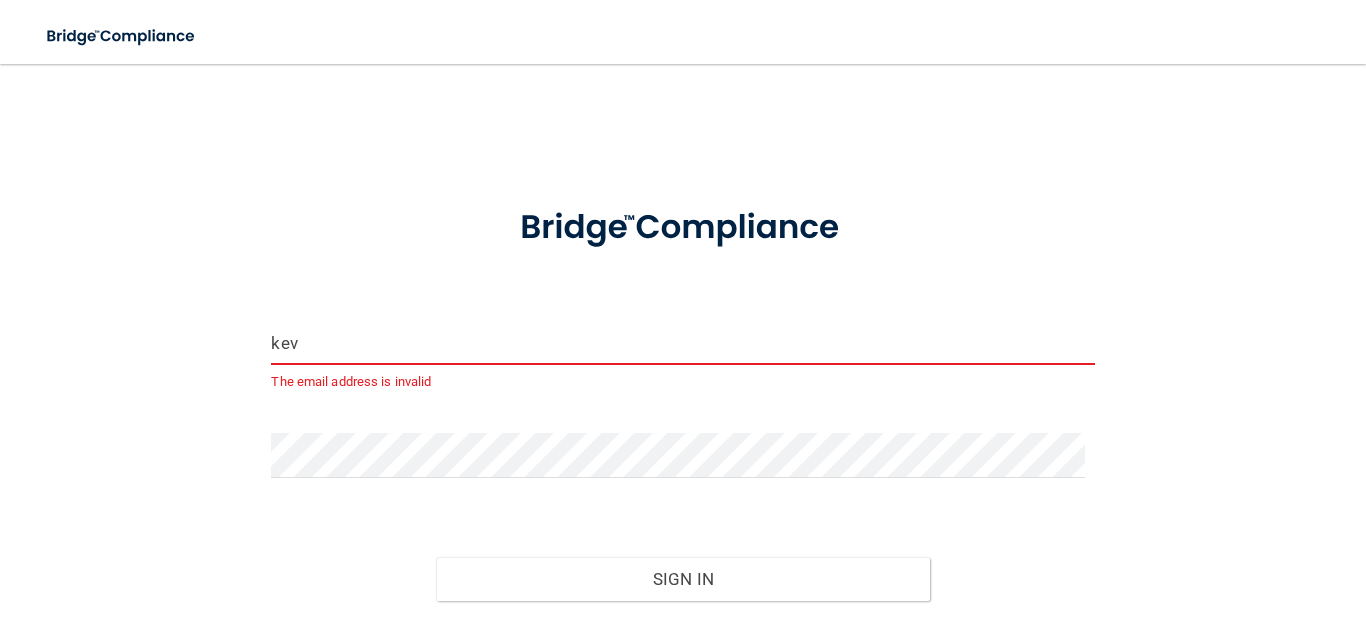 type on "[USERNAME]@[DOMAIN].com" 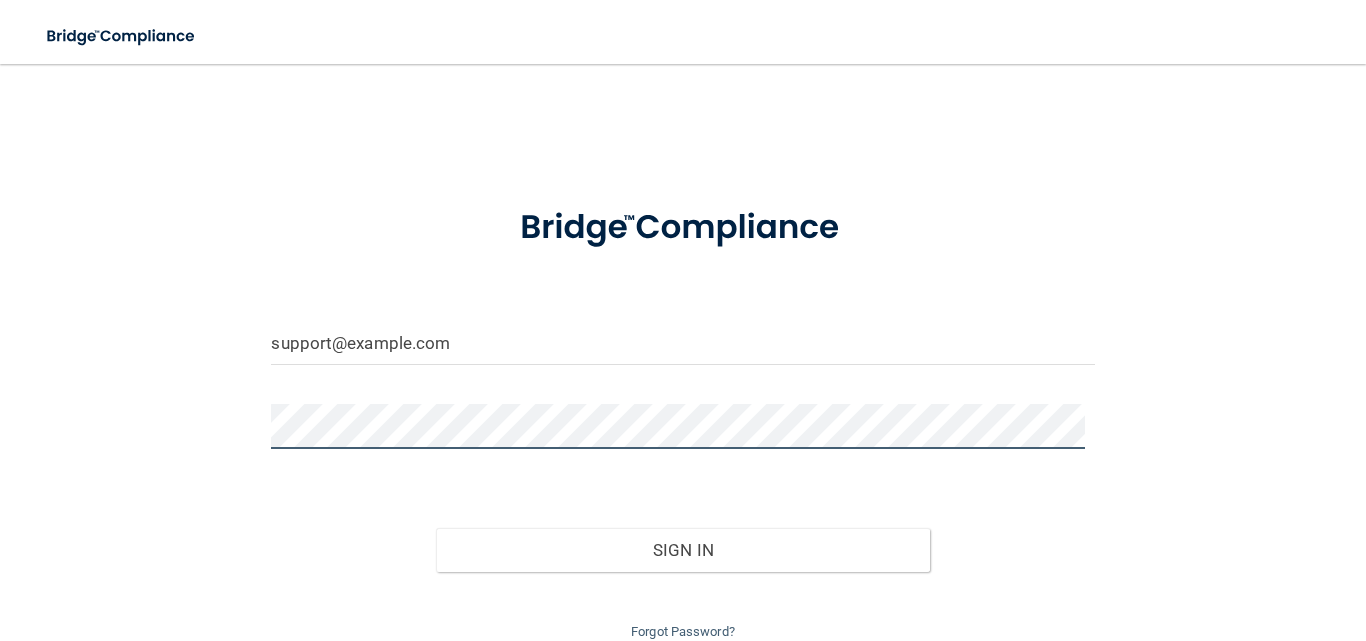 click on "kevinw@buffalovisionary.com                                    Invalid email/password.     You don't have permission to access that page.       Sign In            Forgot Password?" at bounding box center [683, 364] 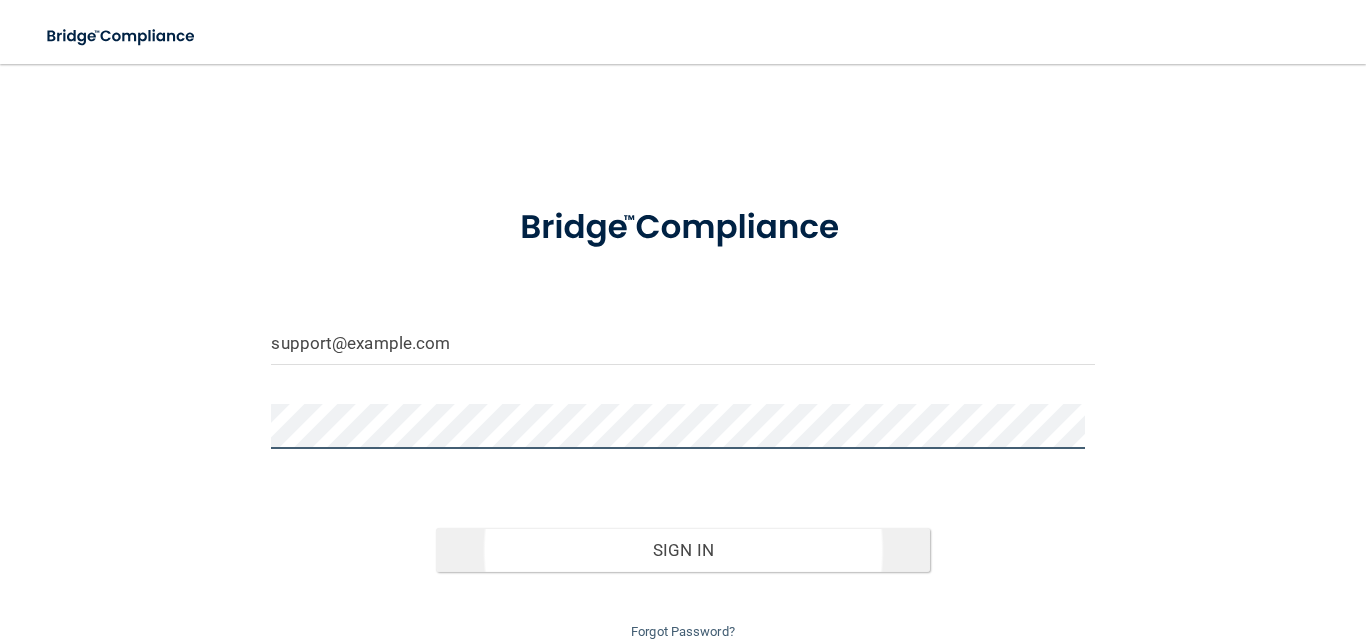 scroll, scrollTop: 82, scrollLeft: 0, axis: vertical 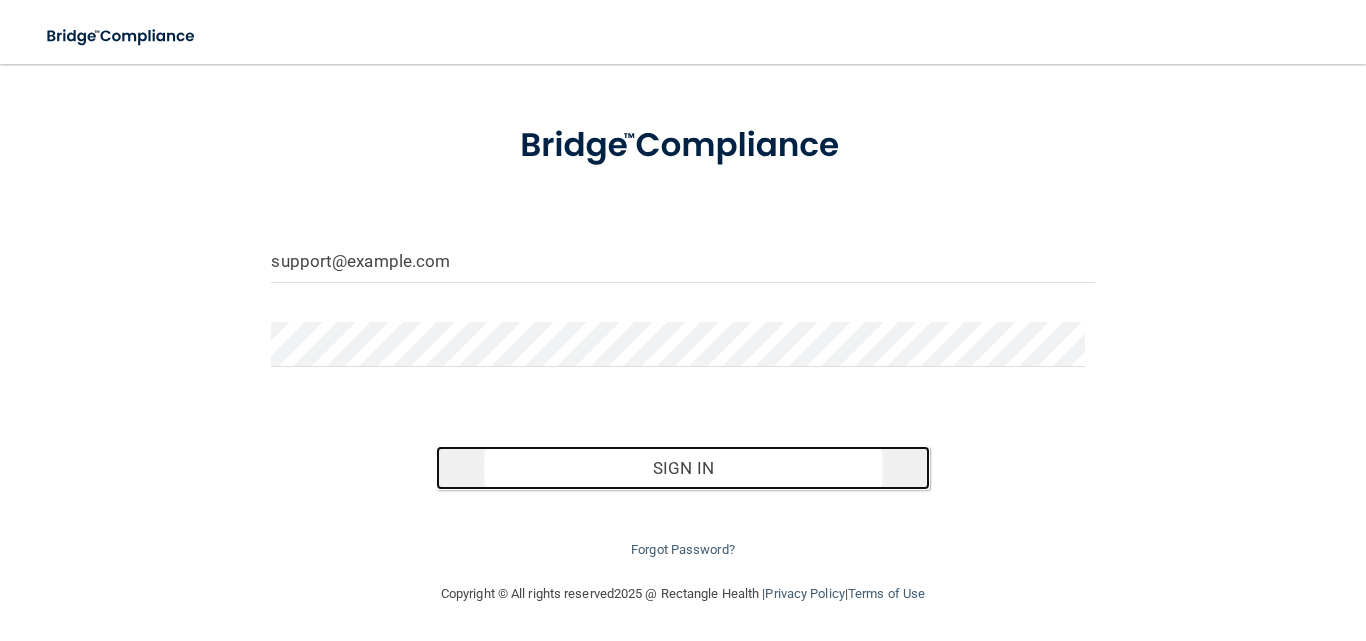 click on "Sign In" at bounding box center (683, 468) 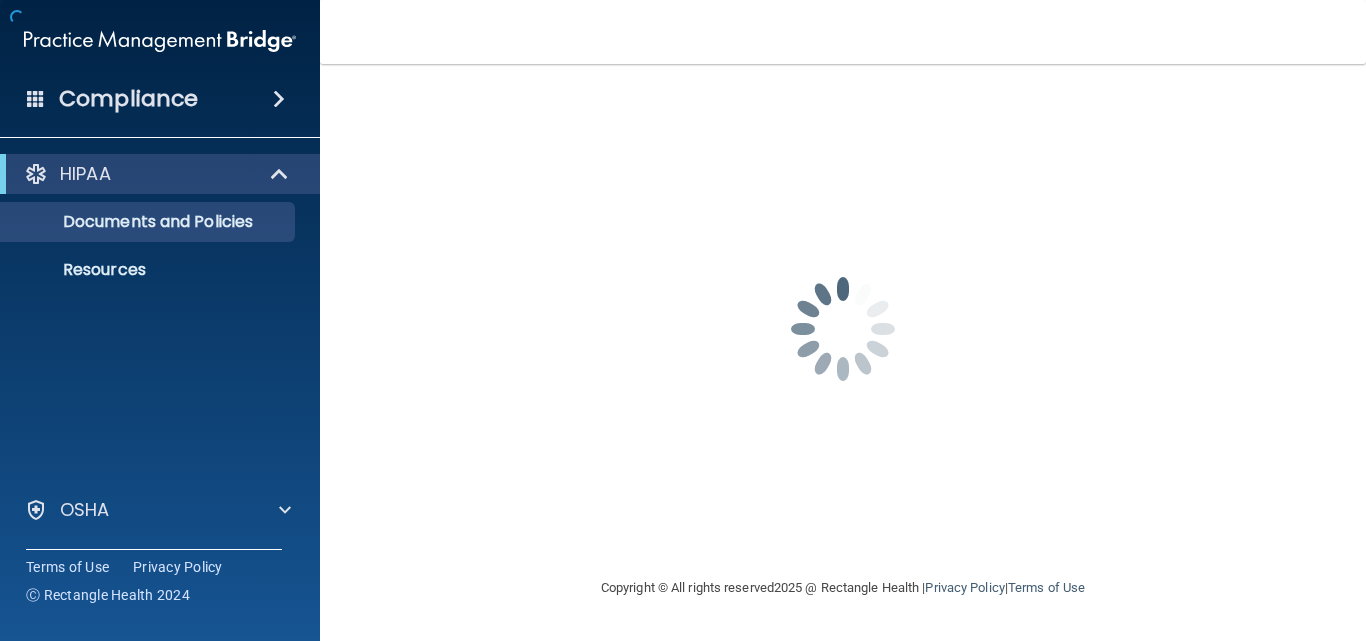 scroll, scrollTop: 0, scrollLeft: 0, axis: both 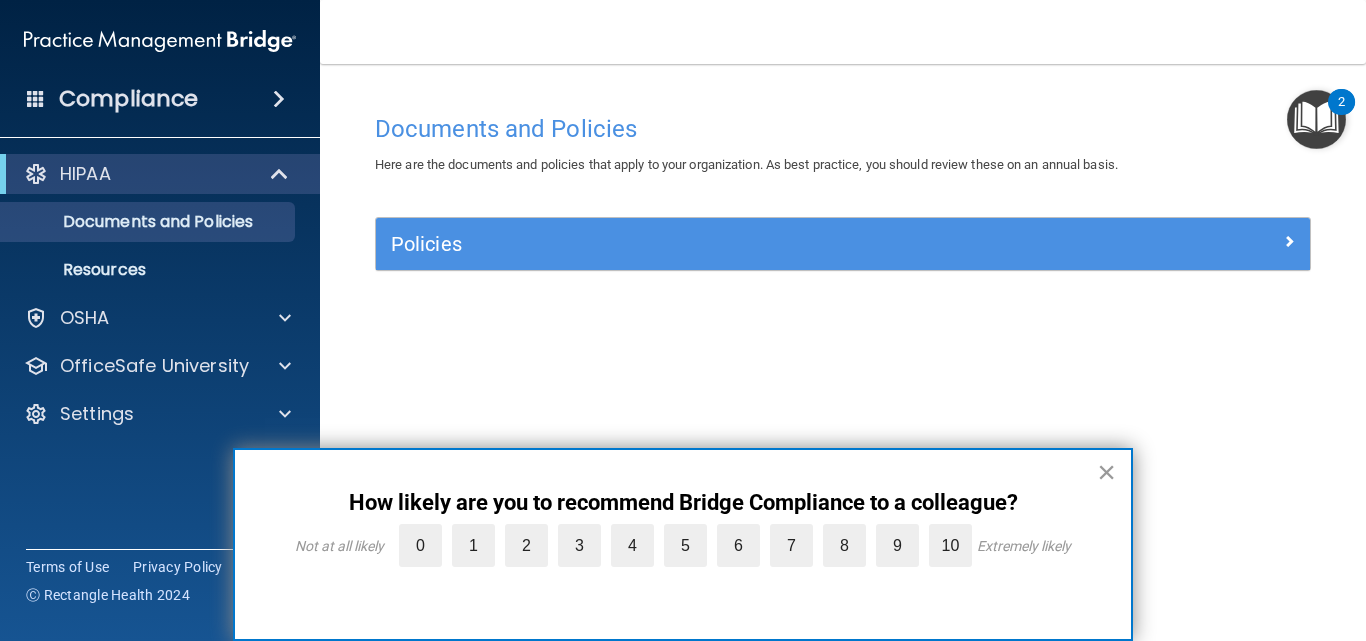 click on "×" at bounding box center (1106, 472) 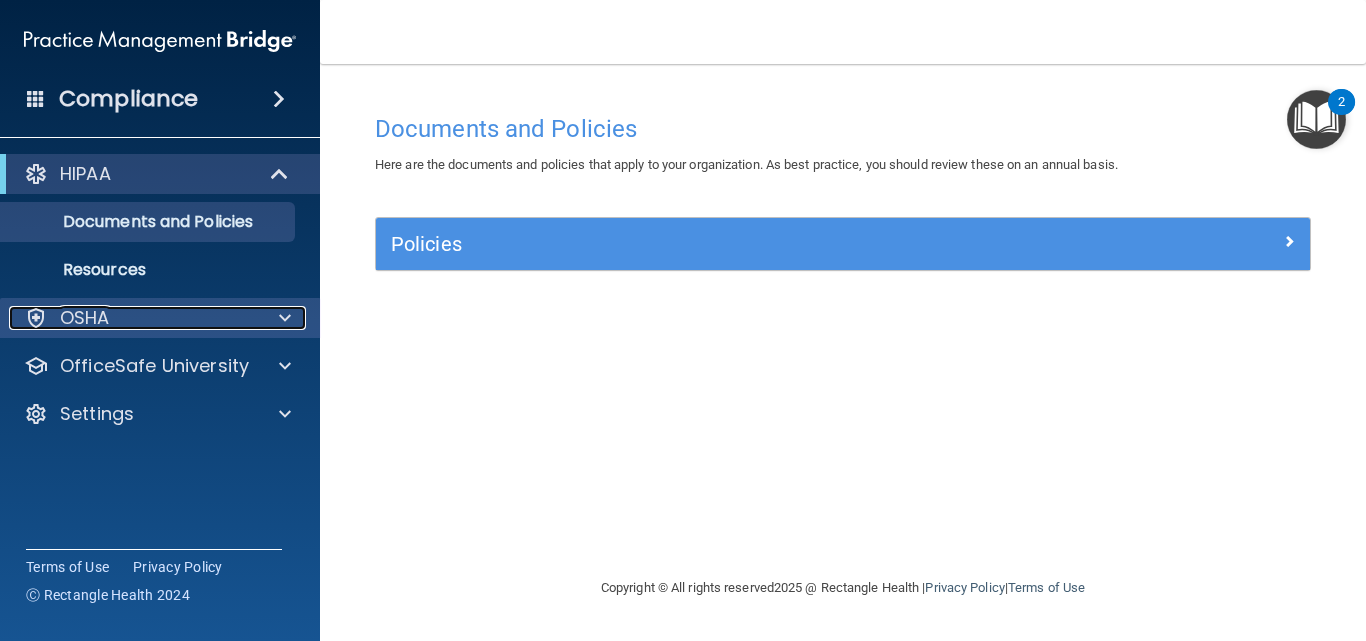click at bounding box center [285, 318] 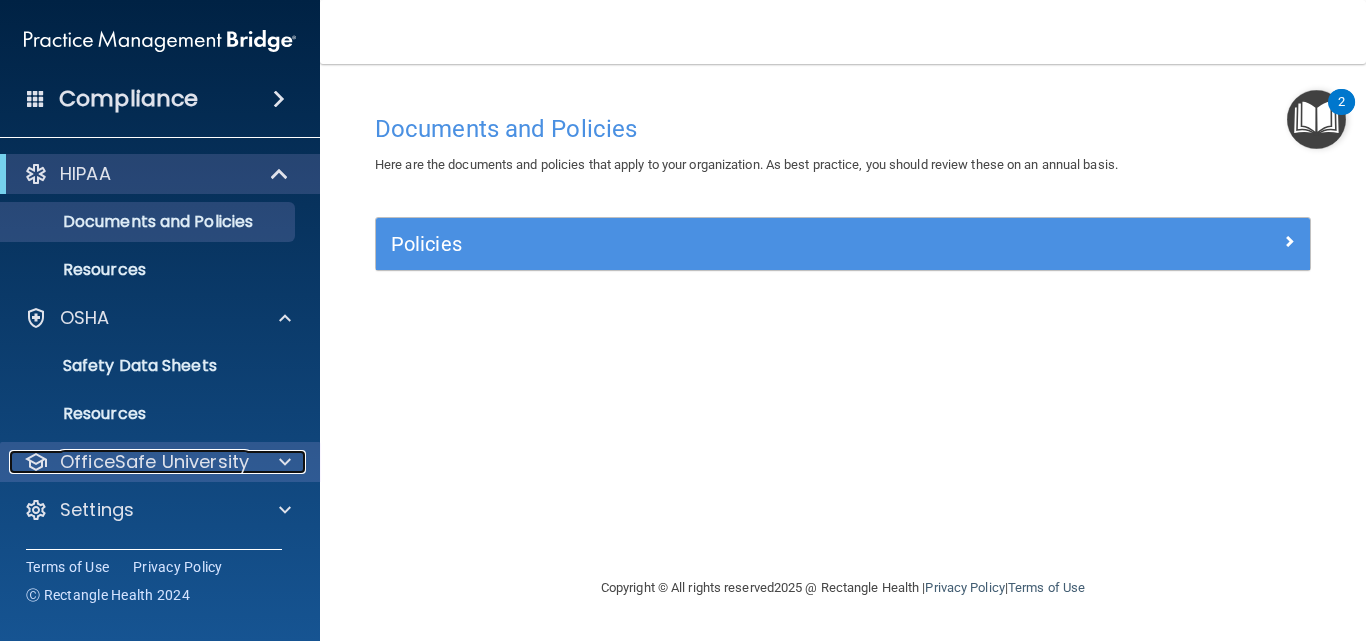click at bounding box center [285, 462] 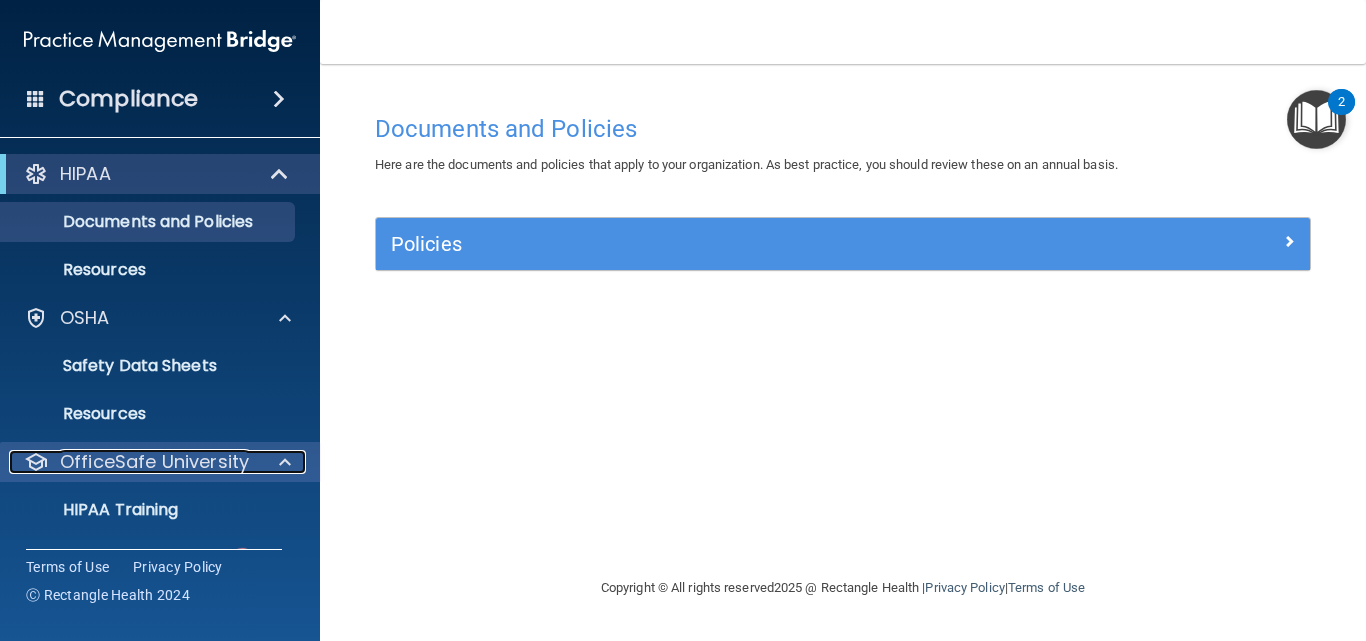 click at bounding box center (285, 462) 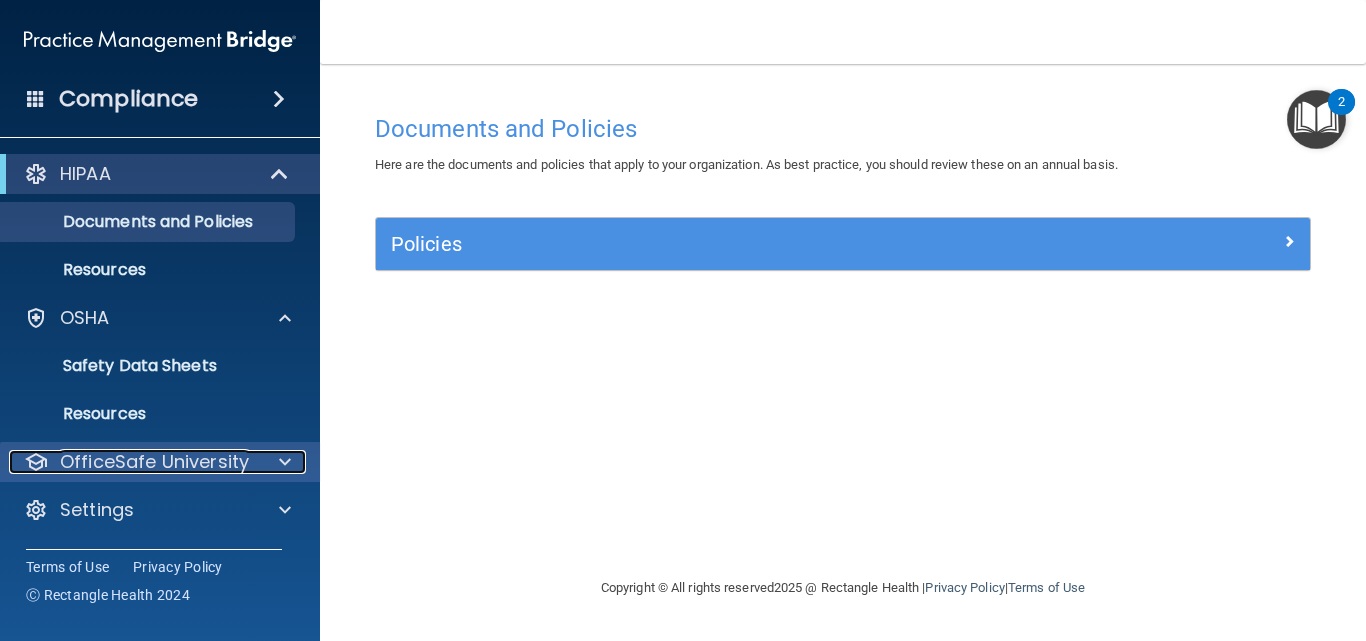 click at bounding box center [285, 462] 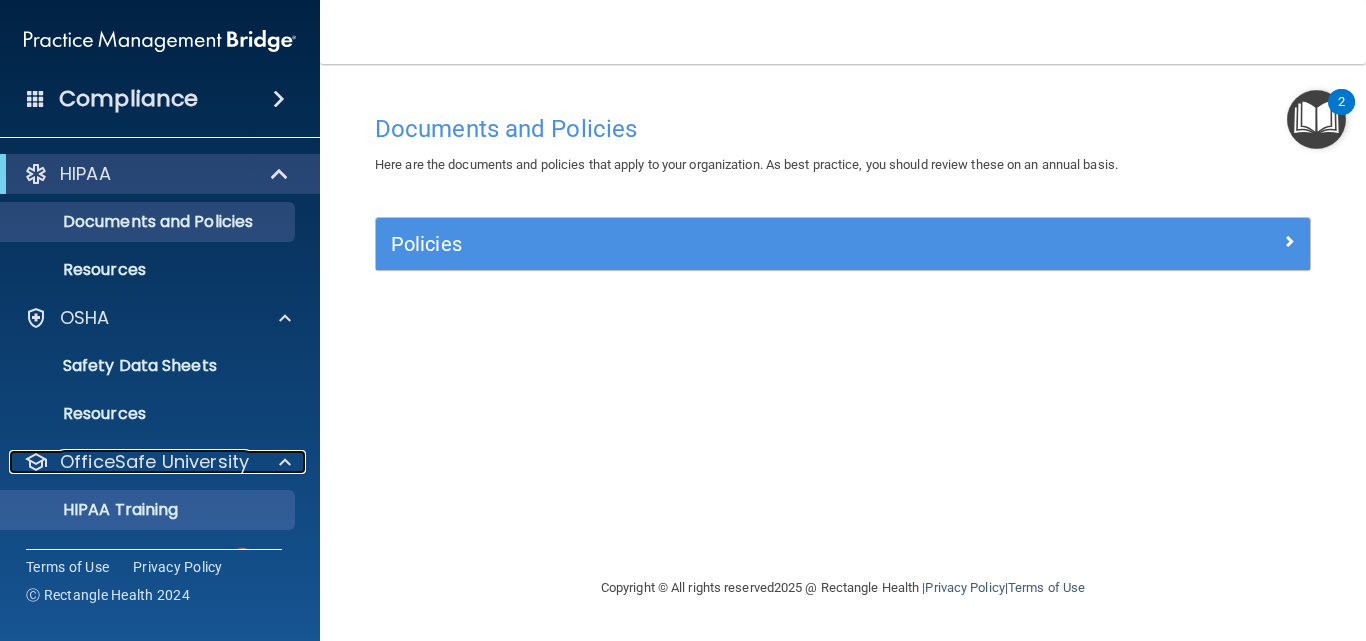 scroll, scrollTop: 100, scrollLeft: 0, axis: vertical 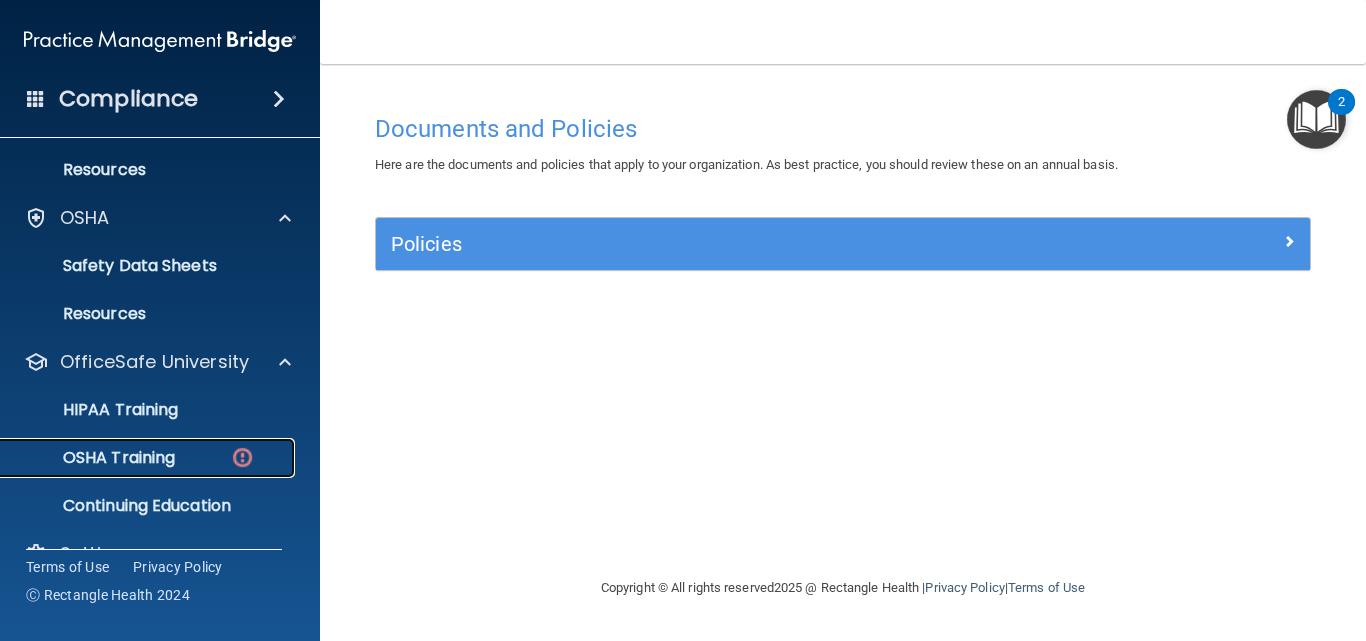 click on "OSHA Training" at bounding box center (94, 458) 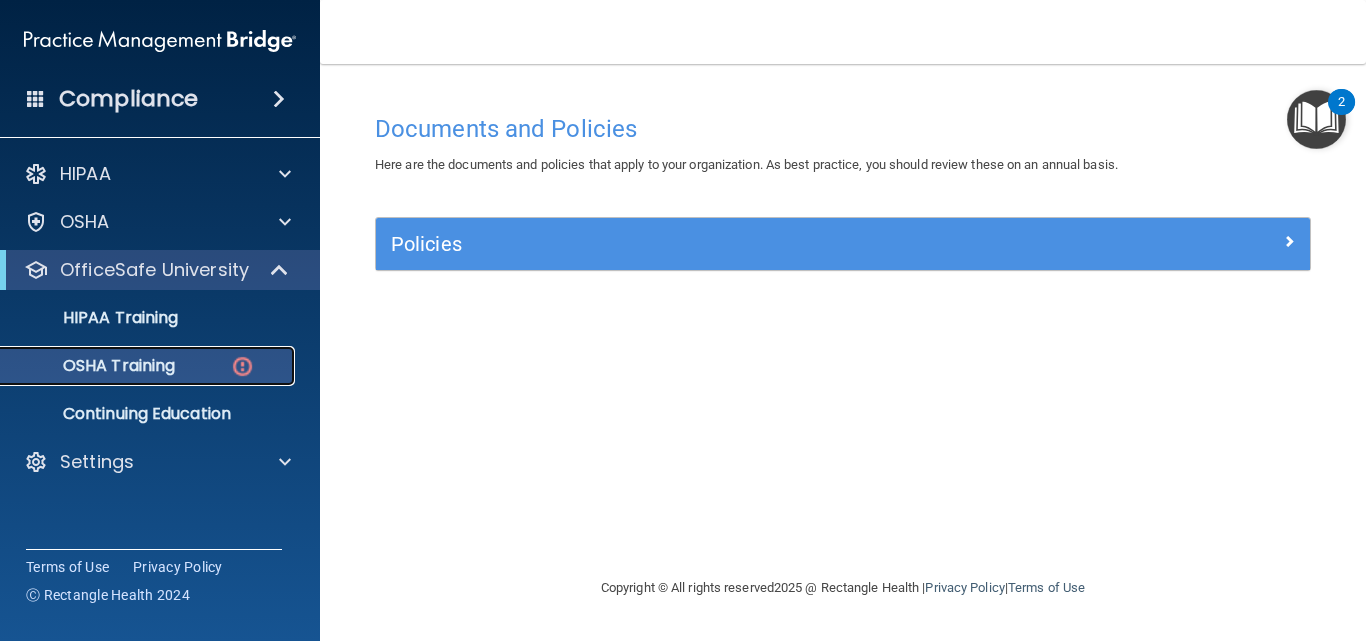 scroll, scrollTop: 0, scrollLeft: 0, axis: both 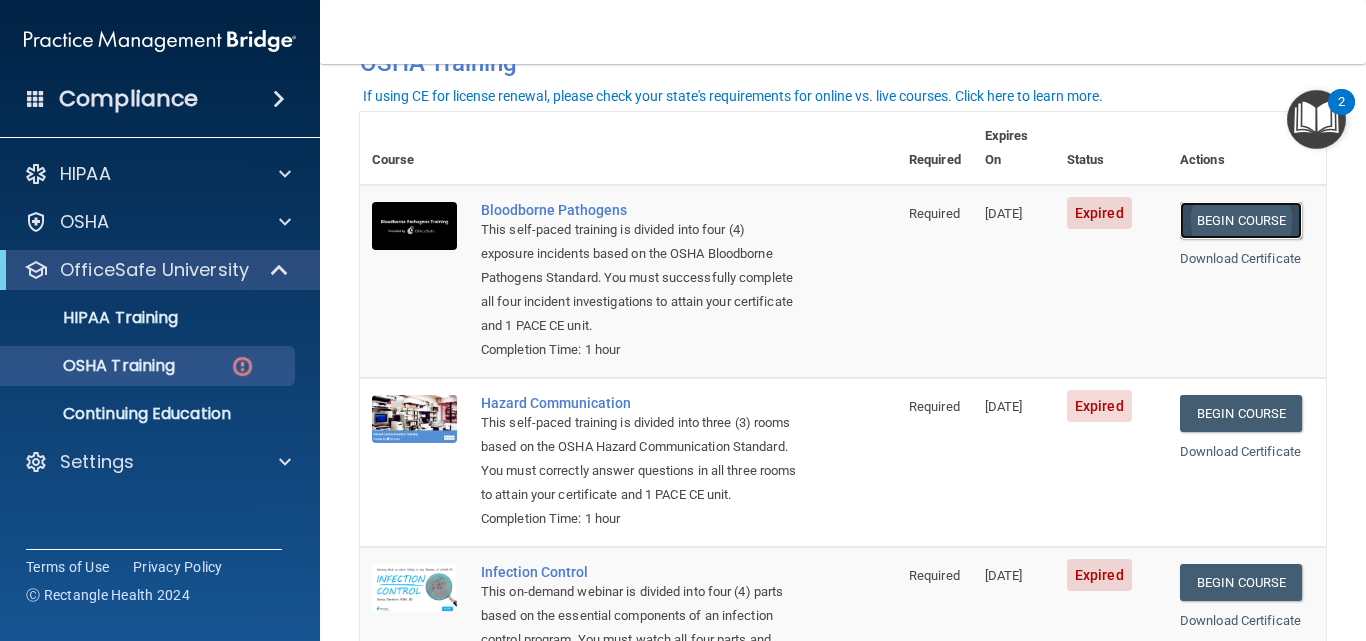 click on "Begin Course" at bounding box center [1241, 220] 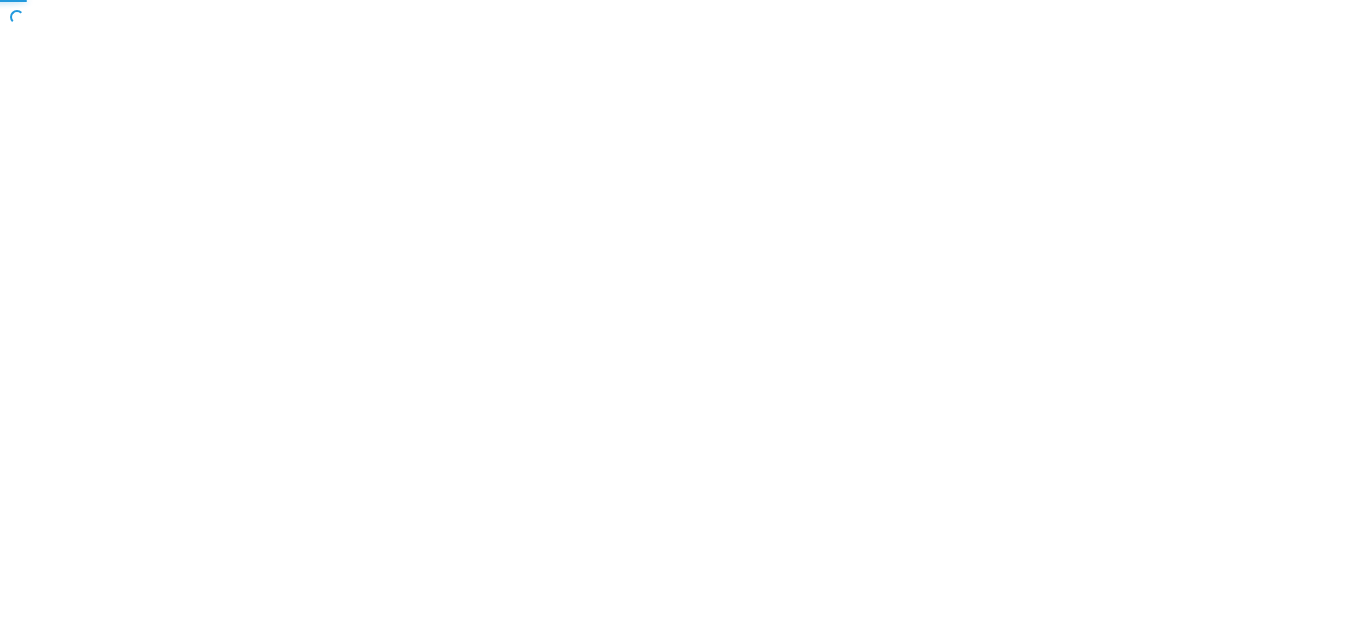 scroll, scrollTop: 0, scrollLeft: 0, axis: both 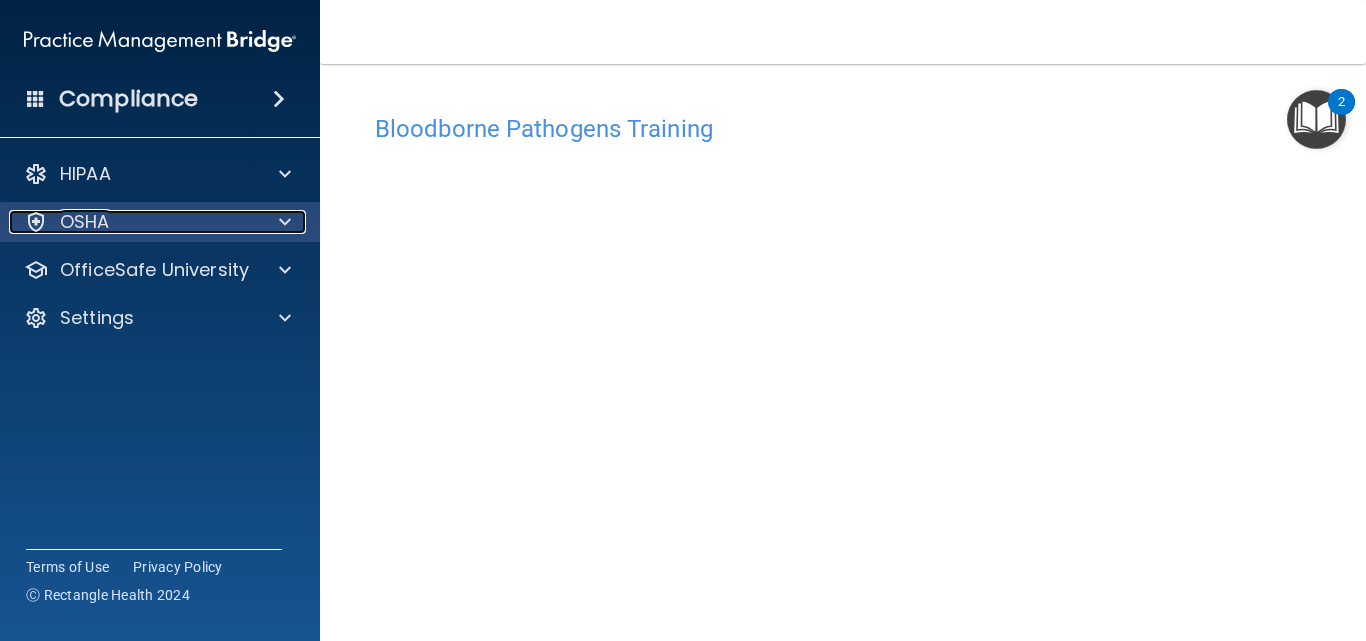 click at bounding box center [285, 222] 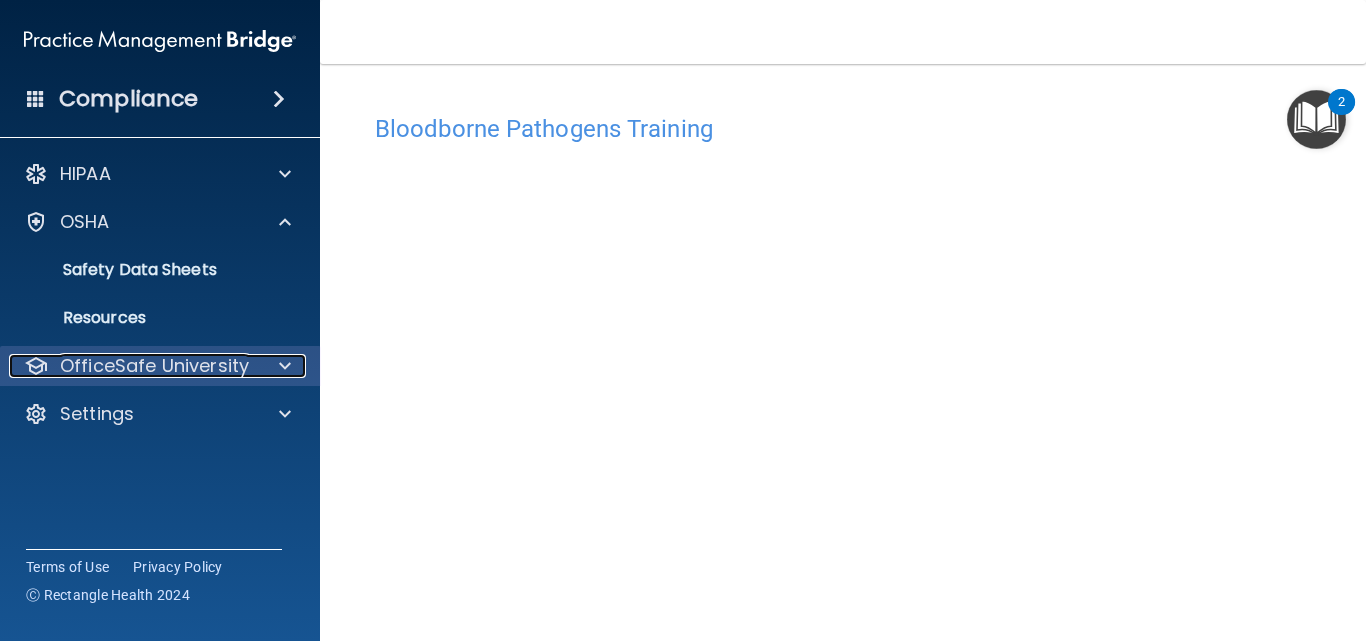 click at bounding box center (285, 366) 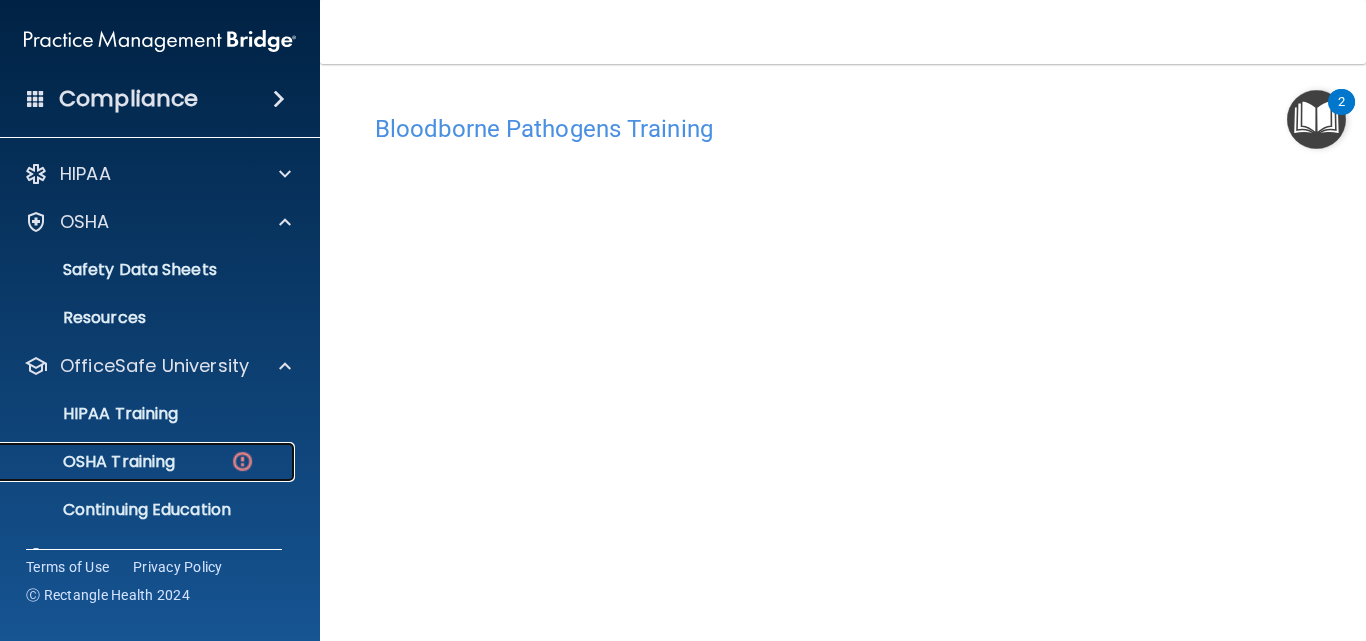 click at bounding box center (242, 461) 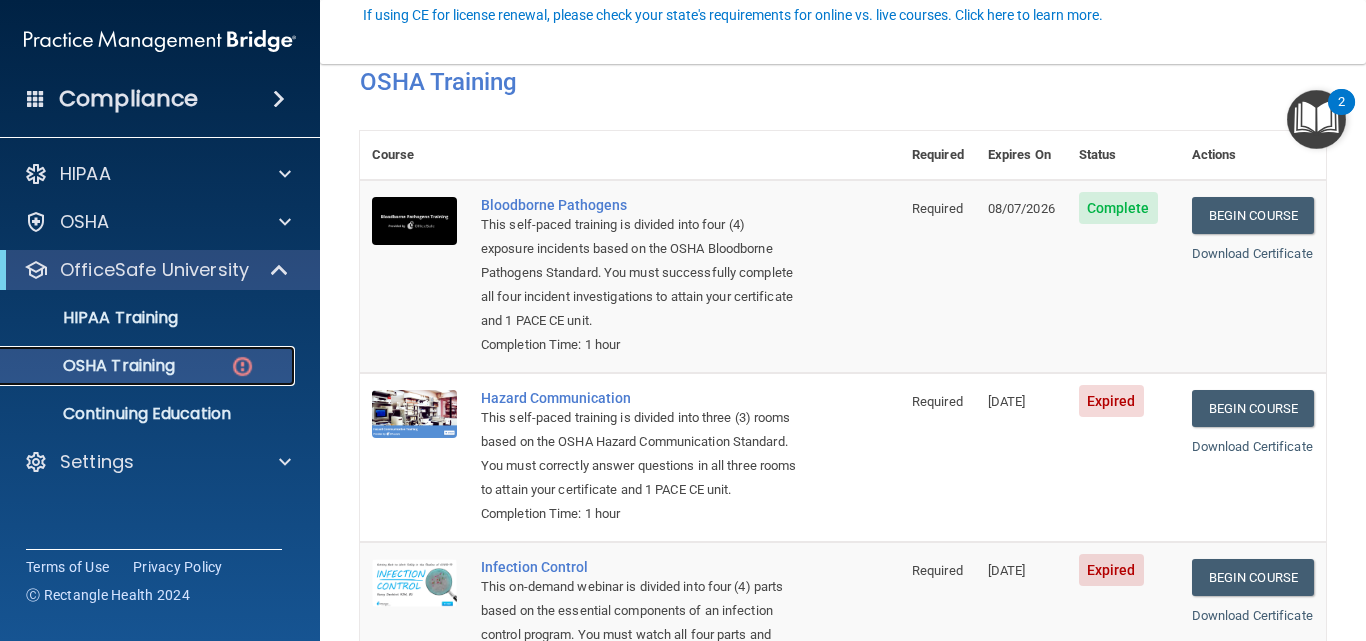 scroll, scrollTop: 200, scrollLeft: 0, axis: vertical 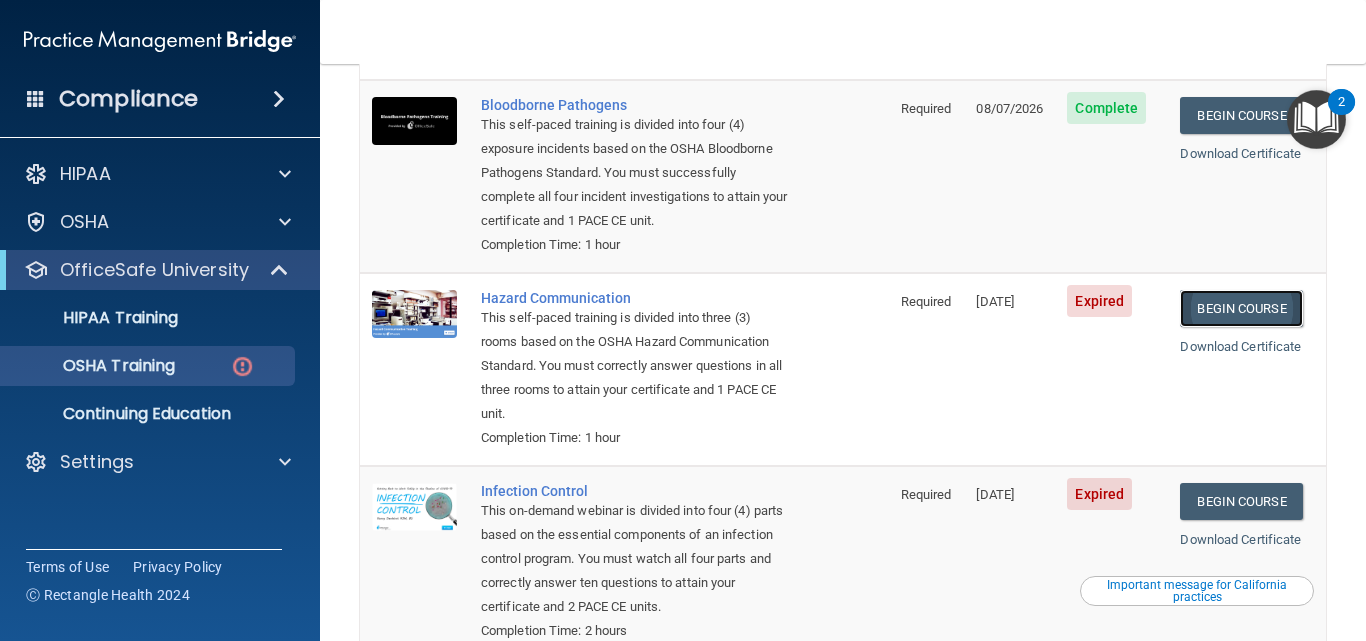 click on "Begin Course" at bounding box center (1241, 308) 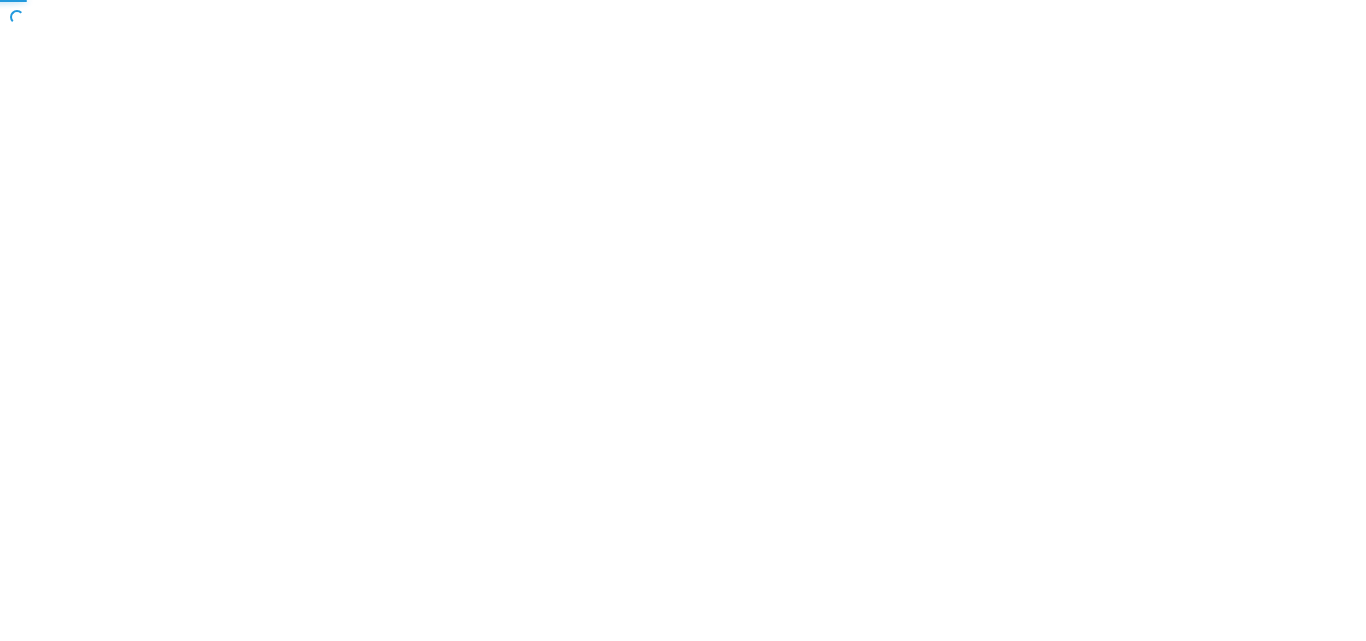 scroll, scrollTop: 0, scrollLeft: 0, axis: both 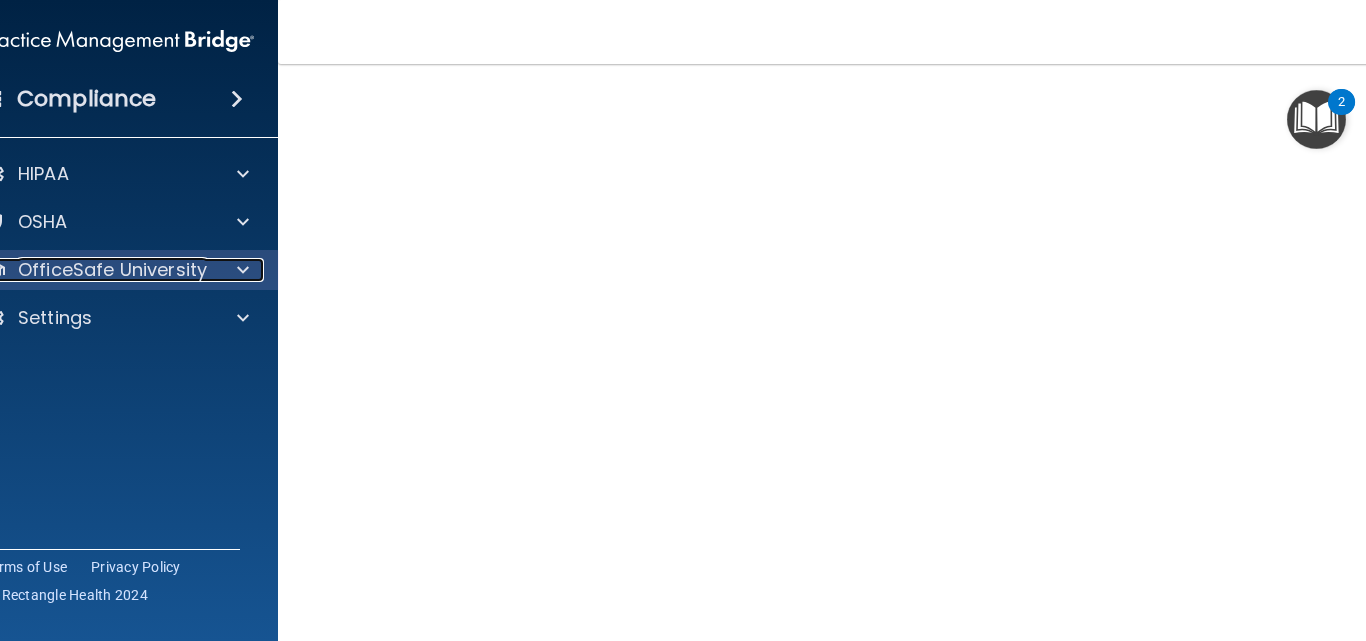 click at bounding box center (243, 270) 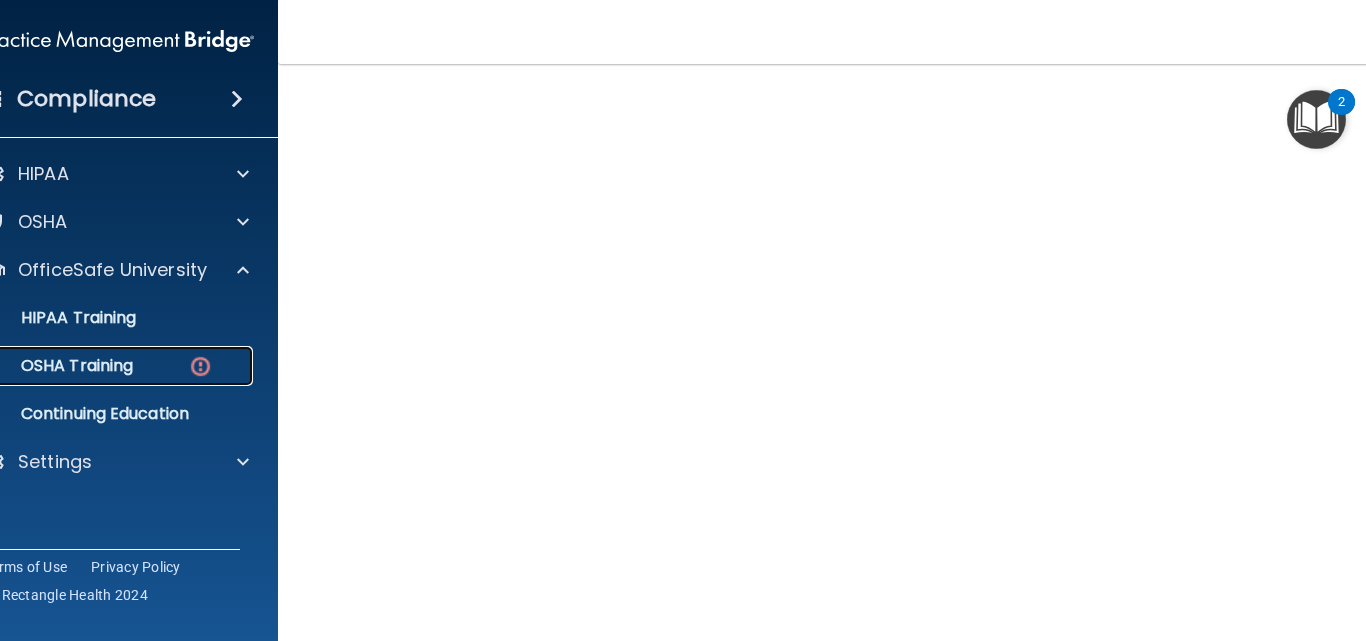 click at bounding box center [200, 366] 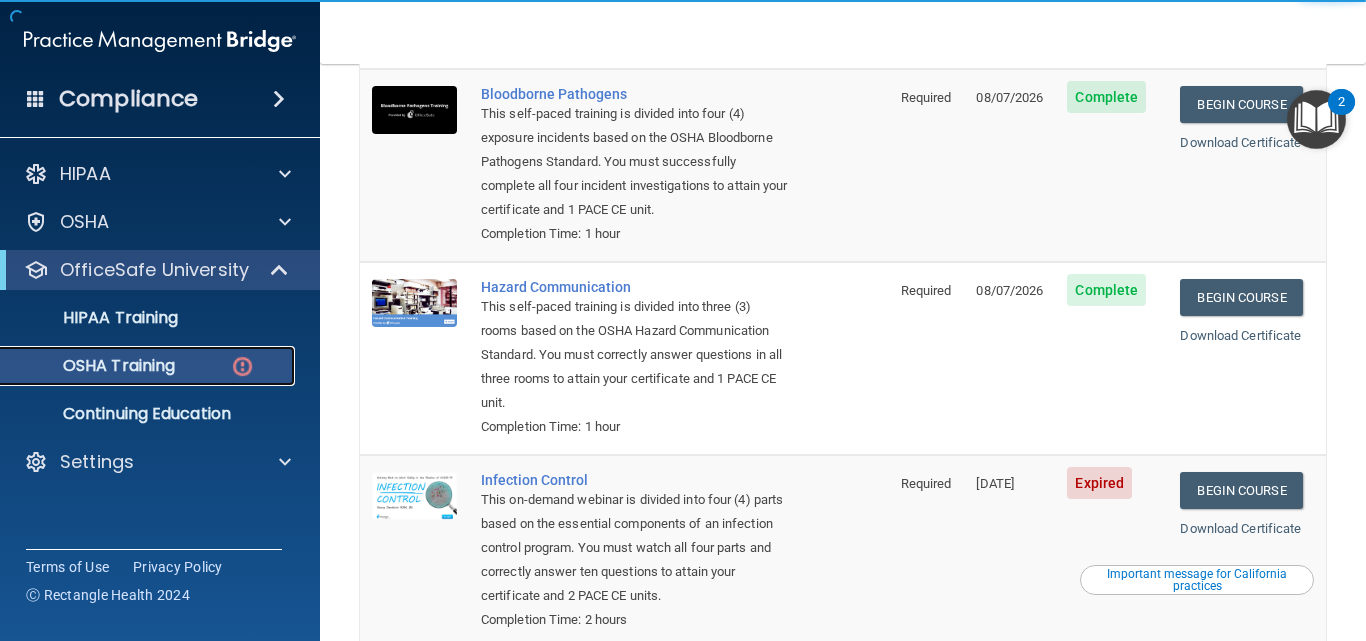 scroll, scrollTop: 311, scrollLeft: 0, axis: vertical 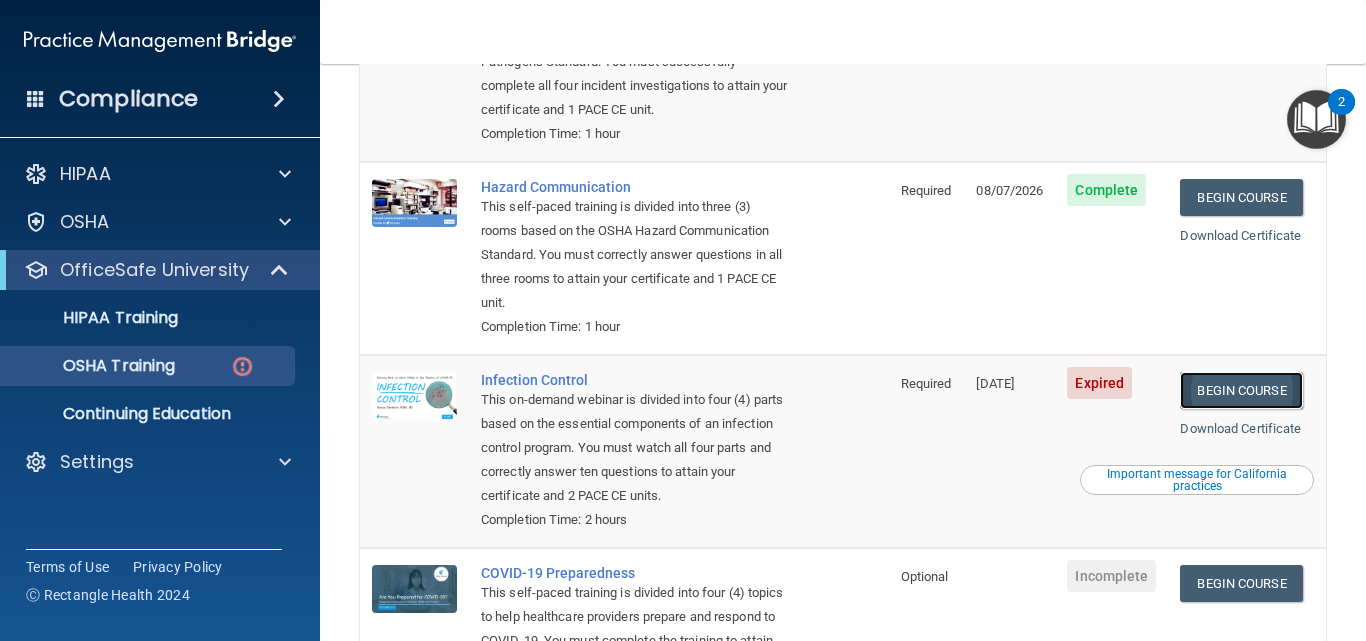 click on "Begin Course" at bounding box center [1241, 390] 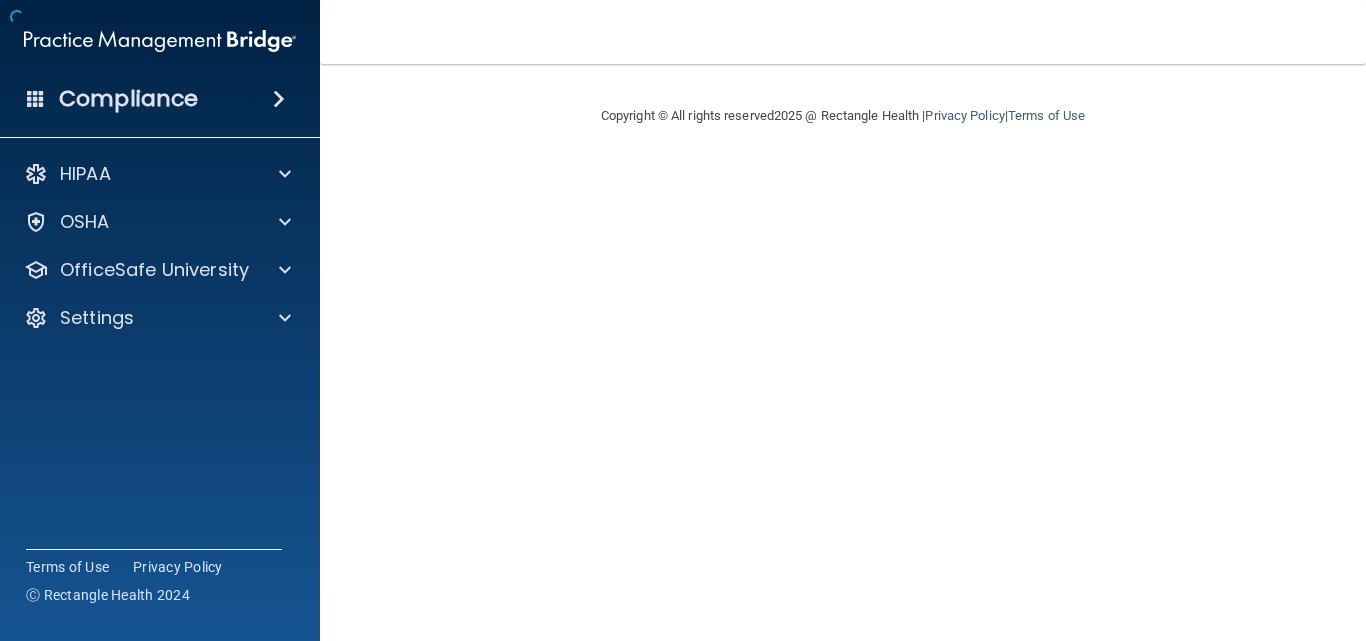 scroll, scrollTop: 0, scrollLeft: 0, axis: both 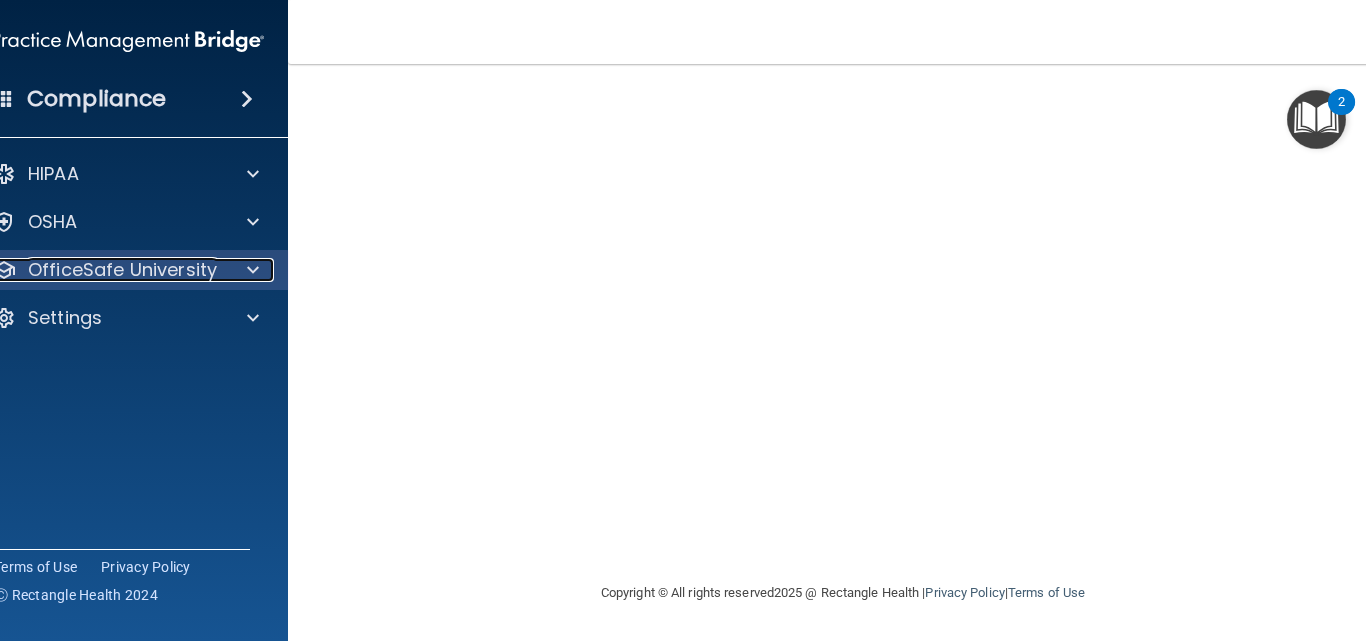 click at bounding box center [253, 270] 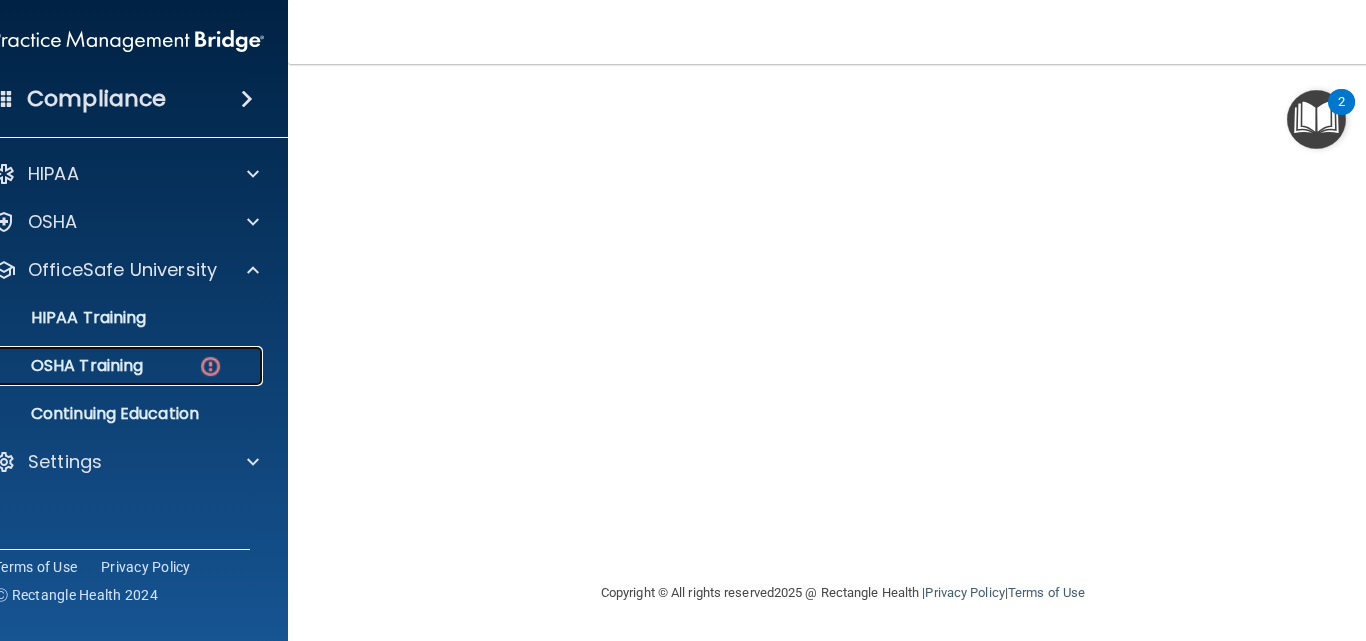 click at bounding box center [210, 366] 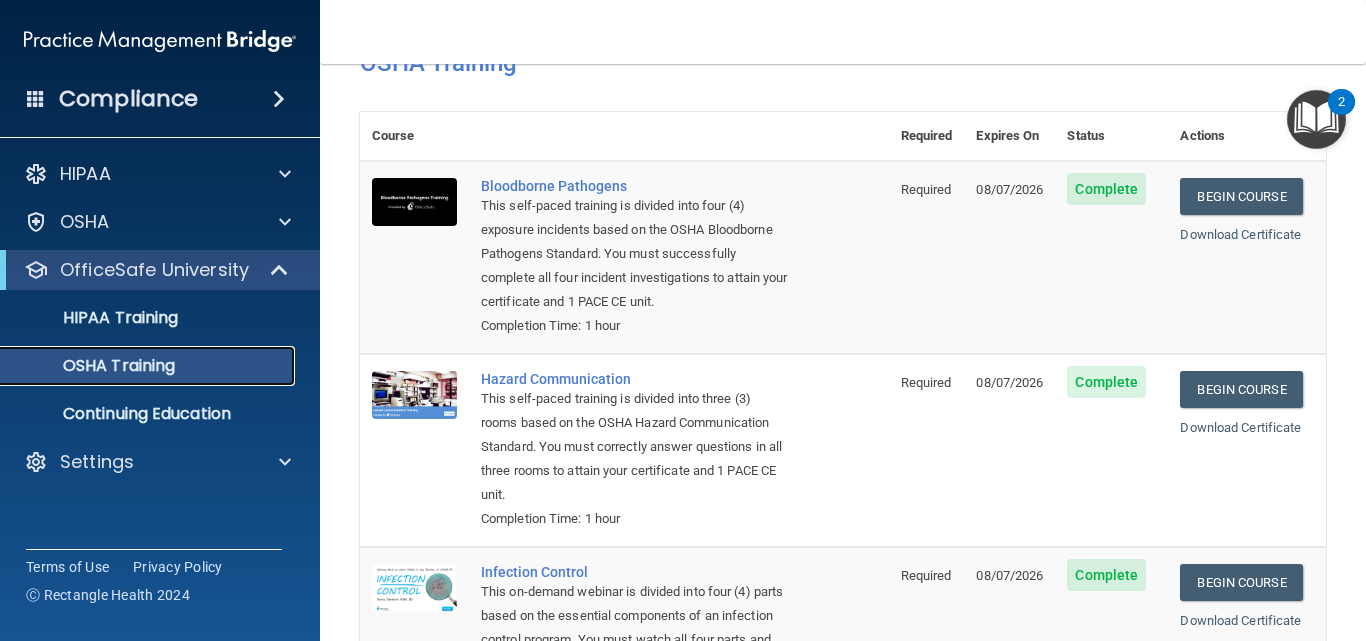 scroll, scrollTop: 0, scrollLeft: 0, axis: both 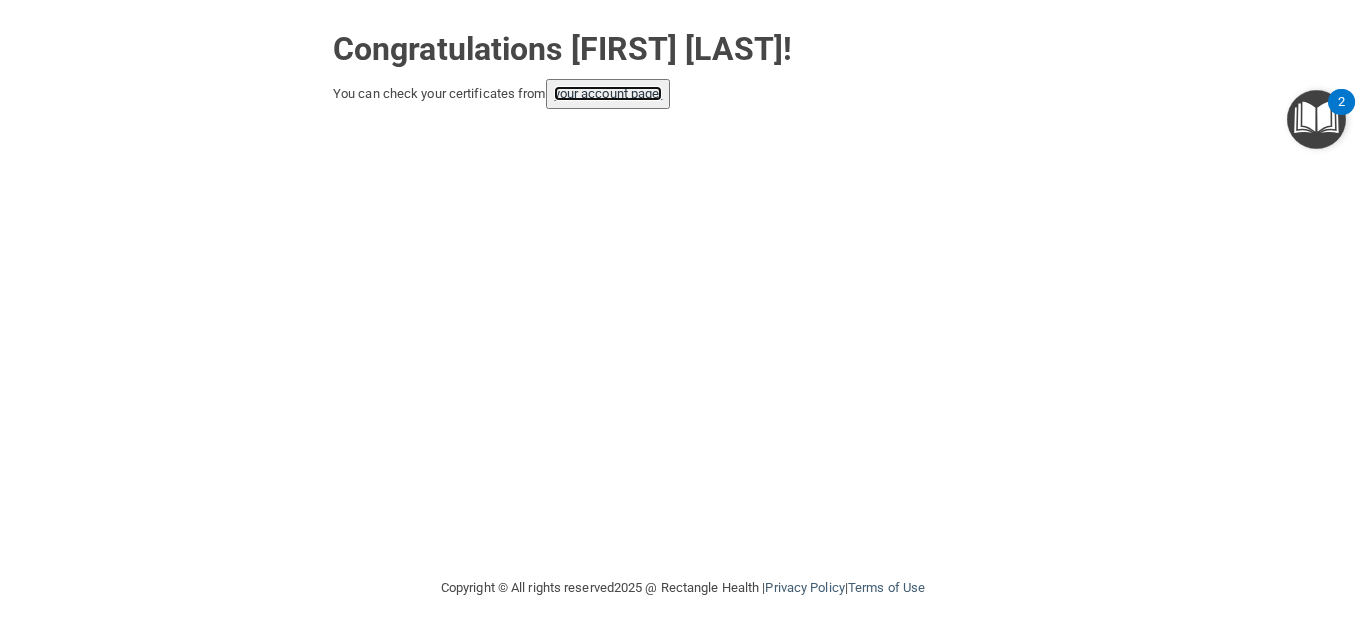 click on "your account page!" at bounding box center [608, 93] 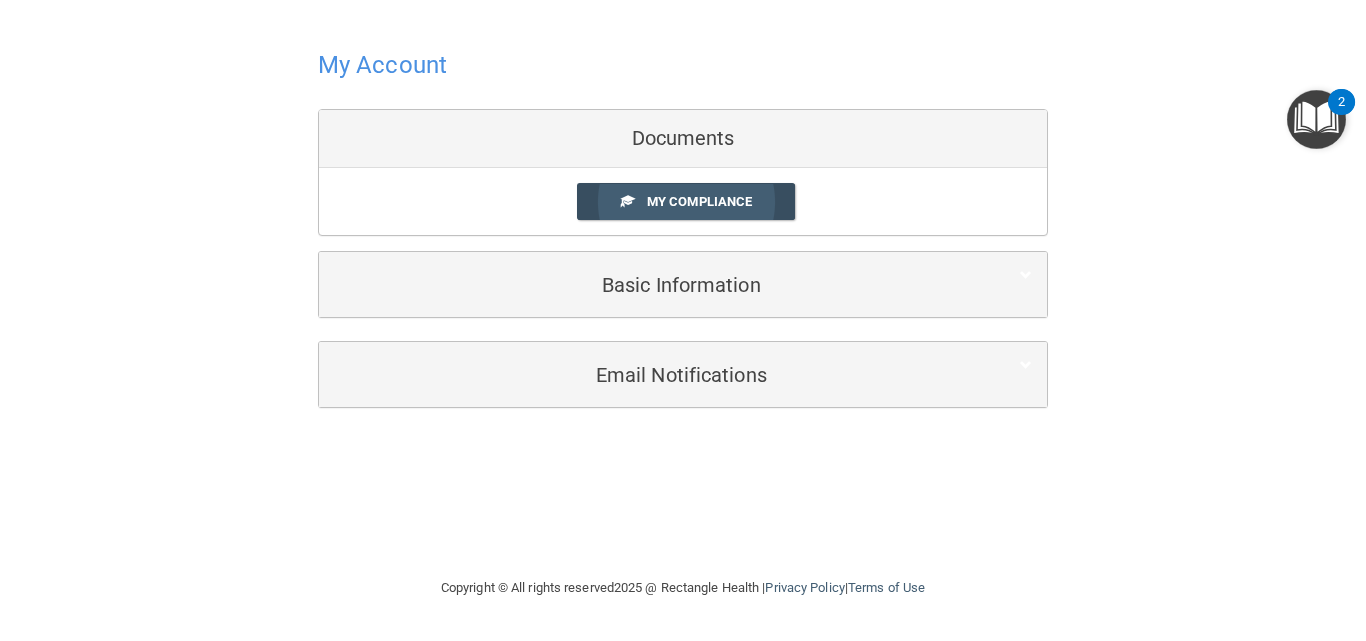 click on "My Compliance" at bounding box center [699, 201] 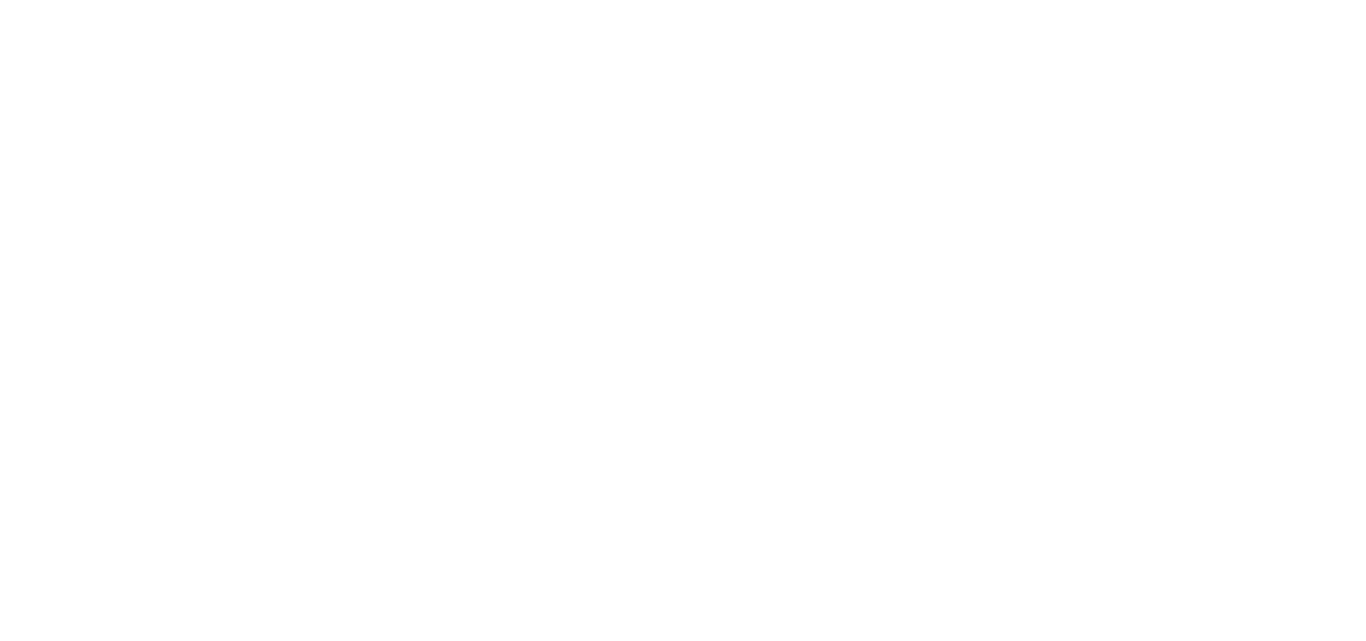 scroll, scrollTop: 0, scrollLeft: 0, axis: both 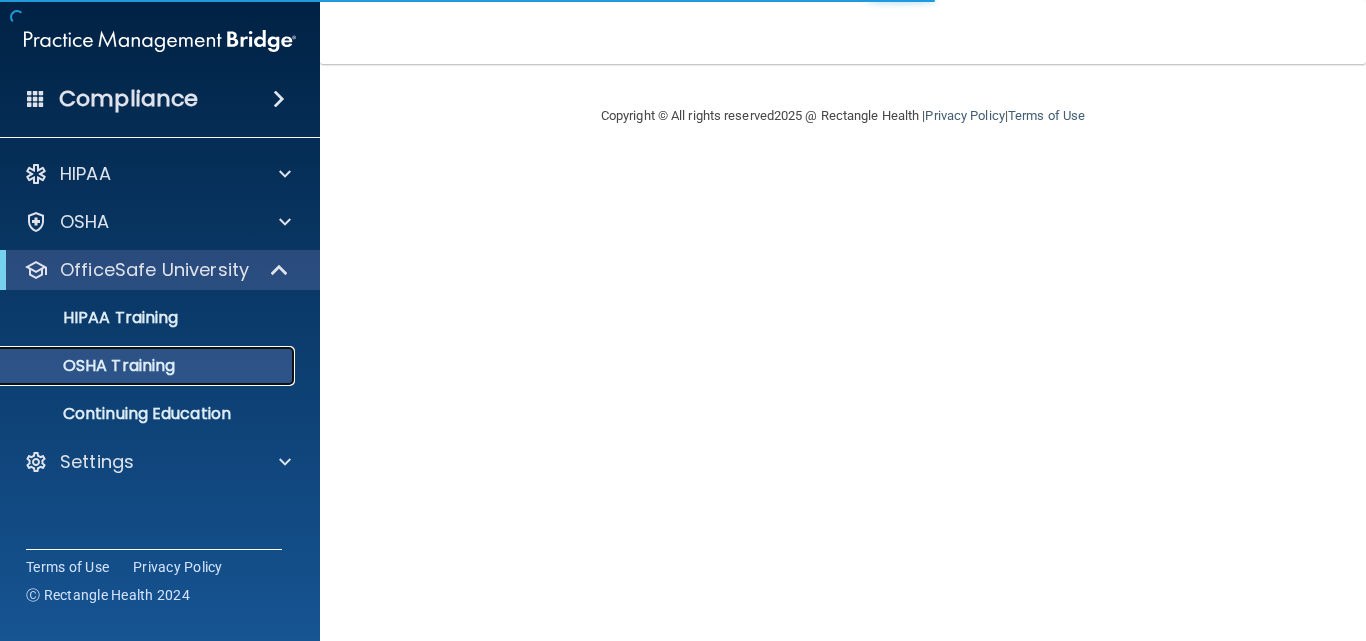 click on "OSHA Training" at bounding box center (149, 366) 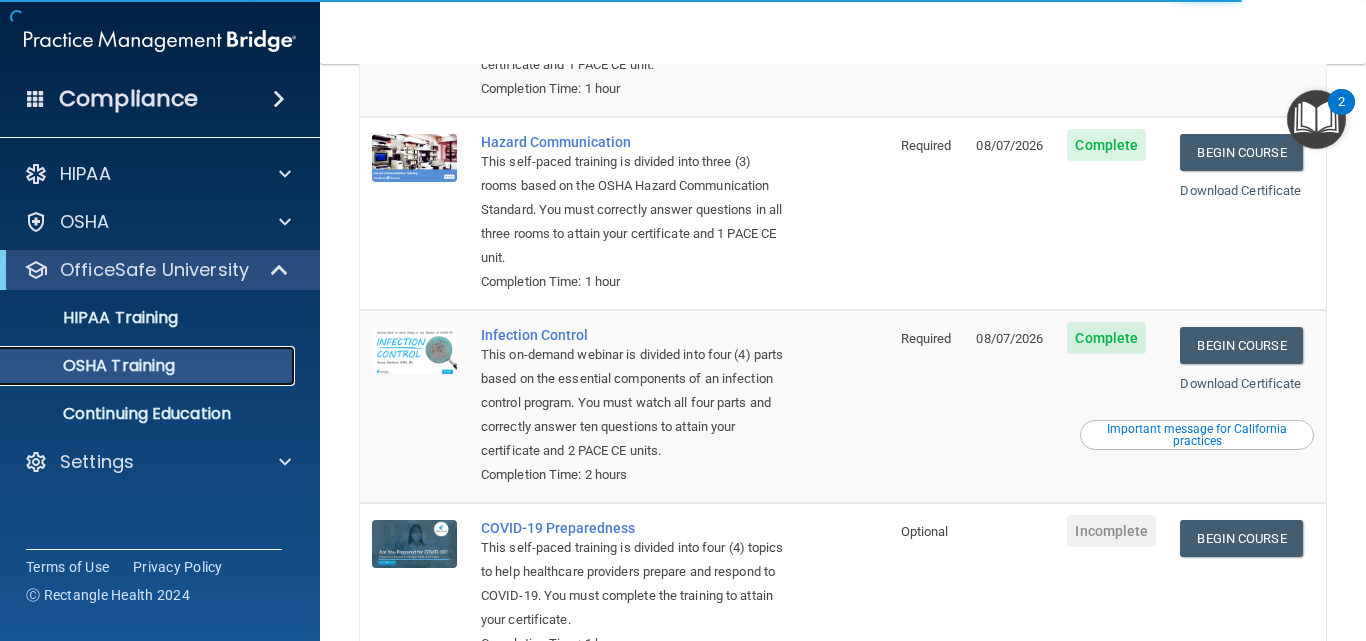 scroll, scrollTop: 0, scrollLeft: 0, axis: both 